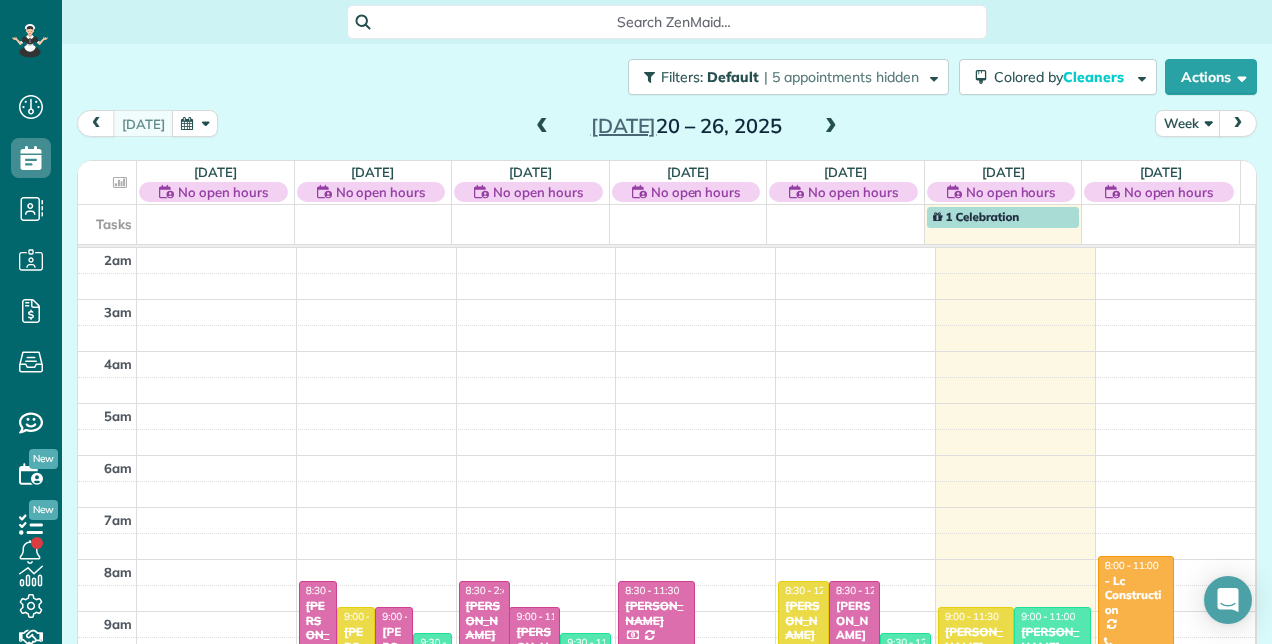 scroll, scrollTop: 0, scrollLeft: 0, axis: both 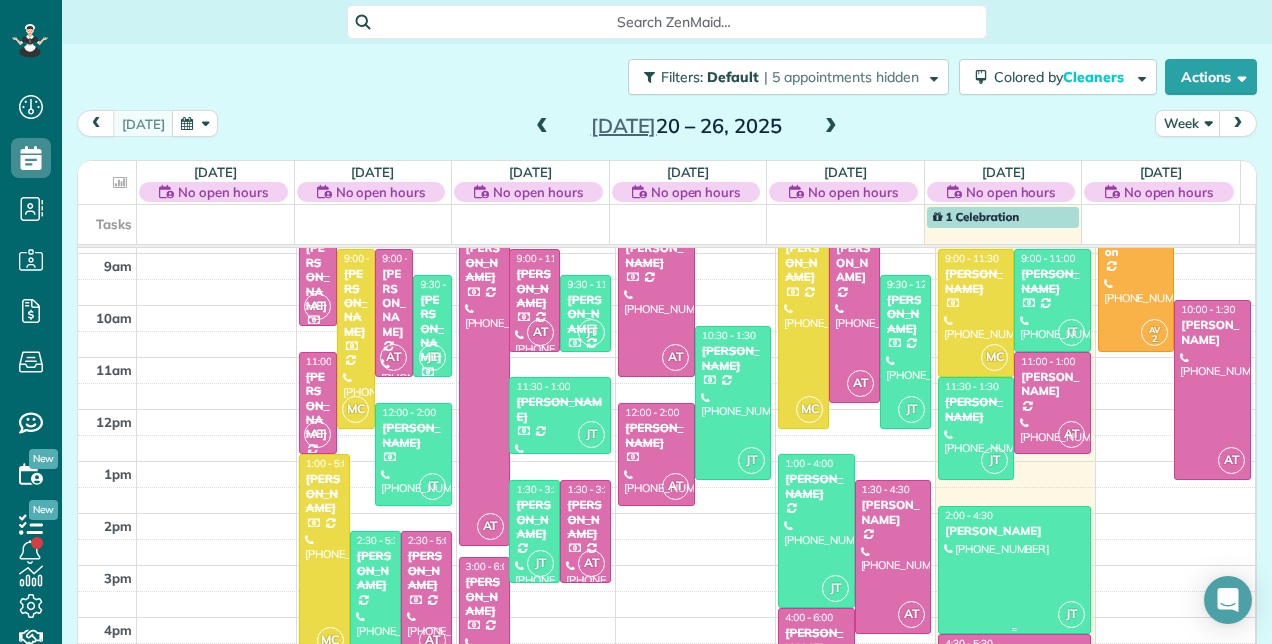 click at bounding box center (1014, 570) 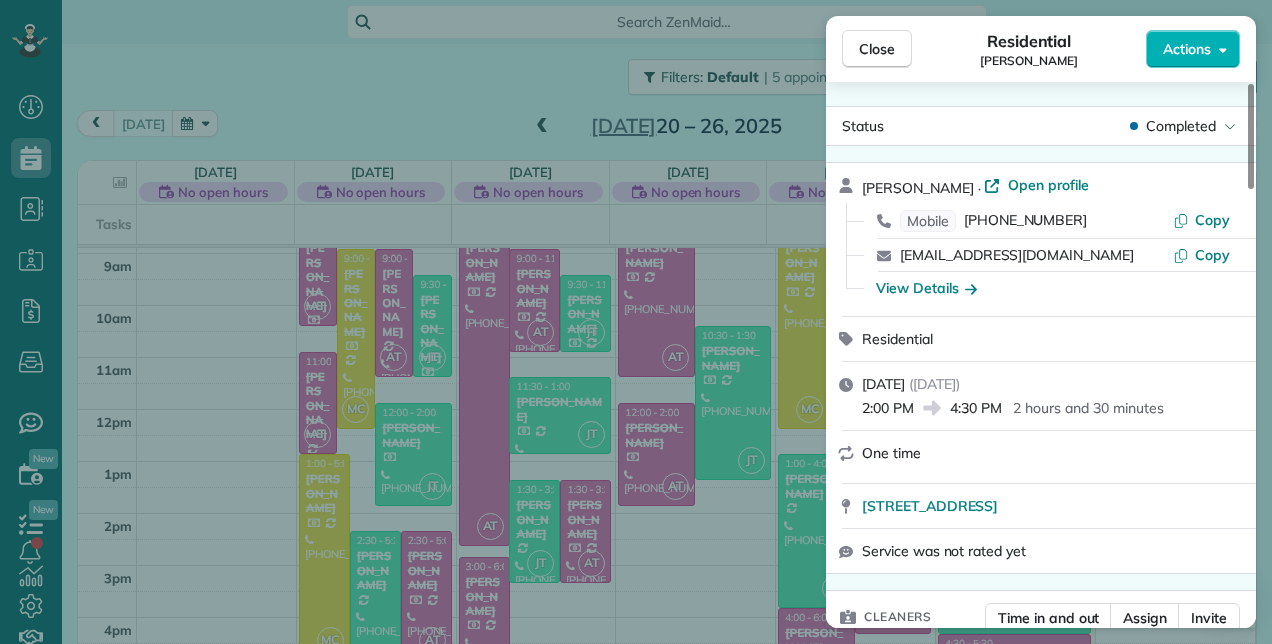 scroll, scrollTop: 400, scrollLeft: 0, axis: vertical 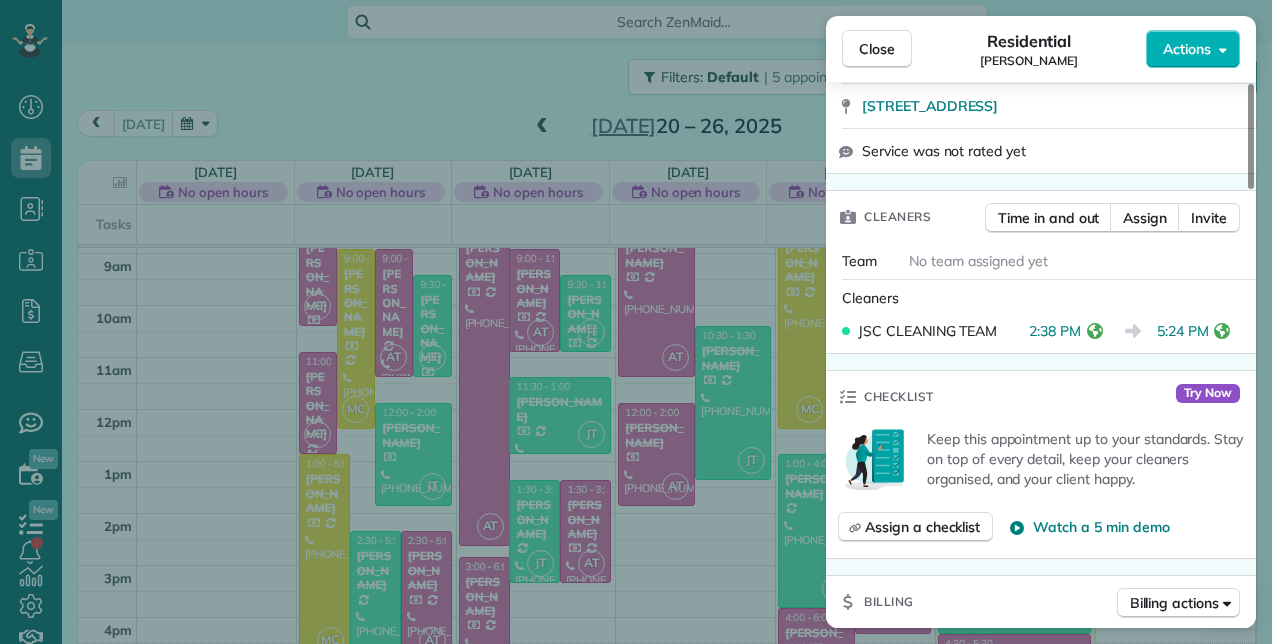 click on "Close Residential Matt Skipper Actions Status Completed Matt Skipper · Open profile Mobile (863) 532-1120 Copy mskip21@yahoo.com Copy View Details Residential Friday, July 25, 2025 ( yesterday ) 2:00 PM 4:30 PM 2 hours and 30 minutes One time 6365 Tenor Drive West Palm Beach FL 33413 Service was not rated yet Cleaners Time in and out Assign Invite Team No team assigned yet Cleaners JSC CLEANING TEAM   2:38 PM 5:24 PM Checklist Try Now Keep this appointment up to your standards. Stay on top of every detail, keep your cleaners organised, and your client happy. Assign a checklist Watch a 5 min demo Billing Billing actions Price $0.00 Overcharge $0.00 Discount $0.00 Coupon discount - Primary tax - Secondary tax - Total appointment price $0.00 Tips collected New feature! $0.00 Mark as paid Total including tip $0.00 Get paid online in no-time! Send an invoice and reward your cleaners with tips Charge customer credit card Appointment custom fields Construction clean up No Rental Prep No Work items Notes Appointment" at bounding box center [636, 322] 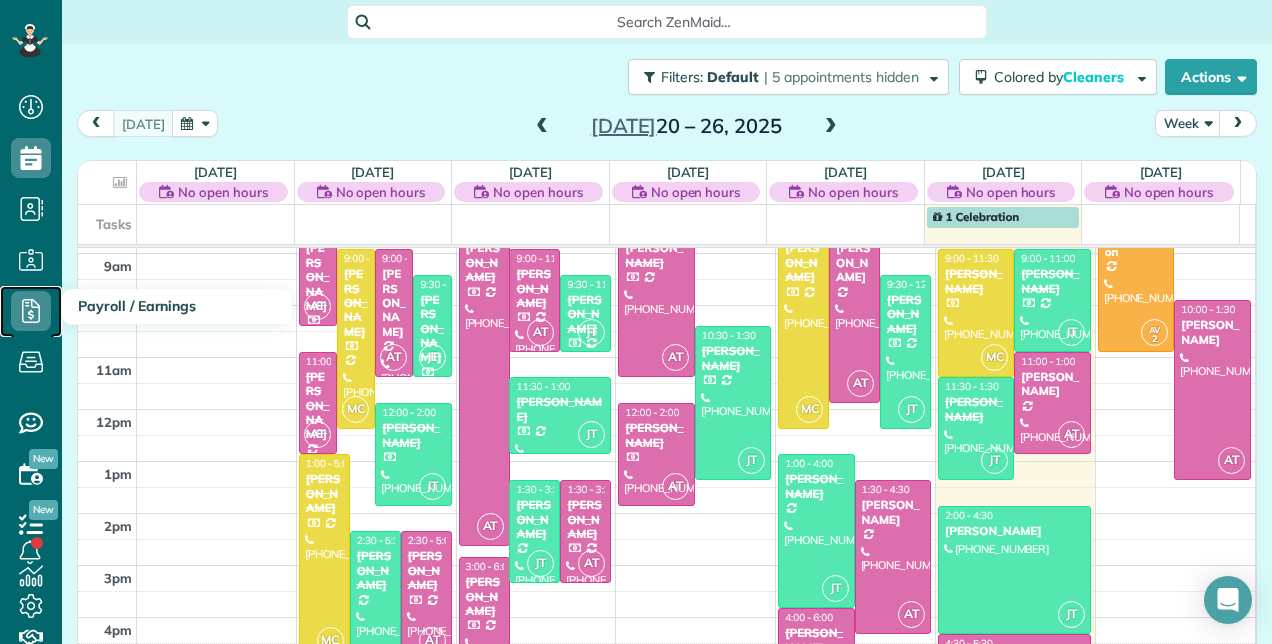 click 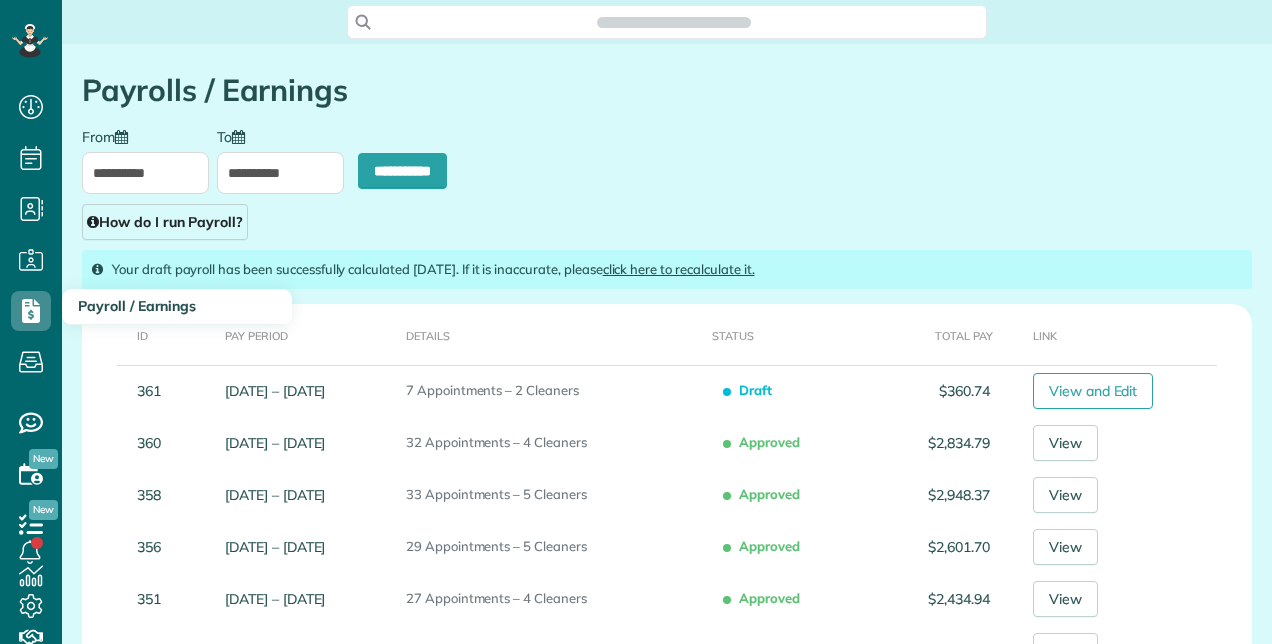 scroll, scrollTop: 0, scrollLeft: 0, axis: both 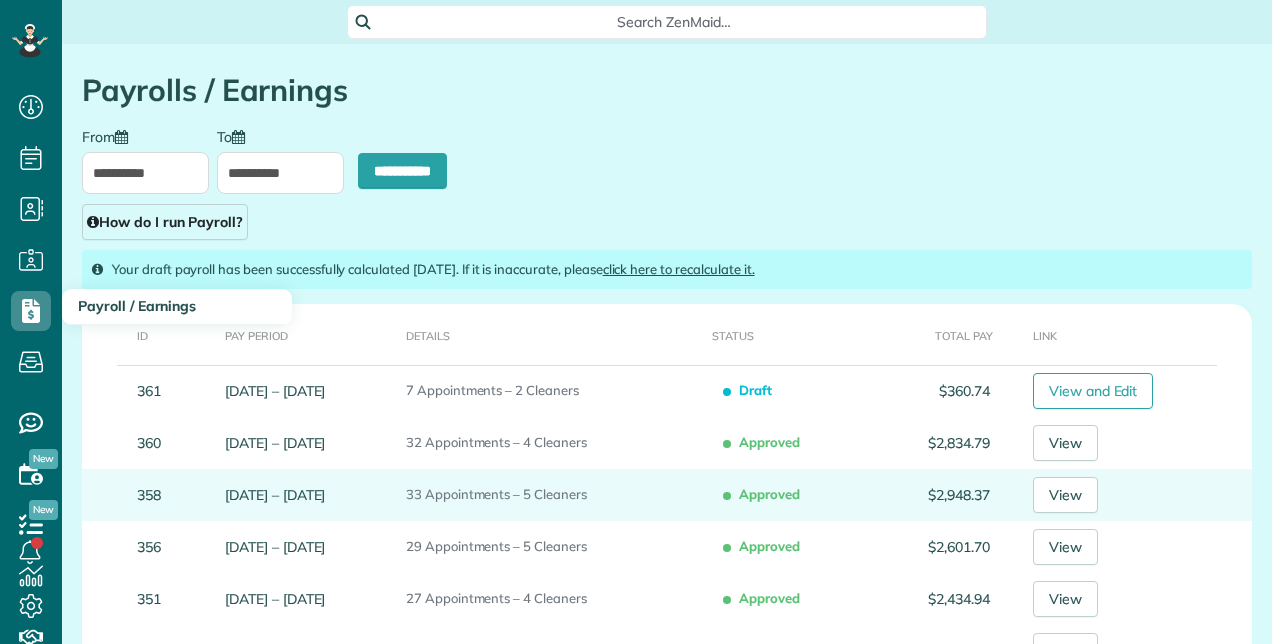 type on "**********" 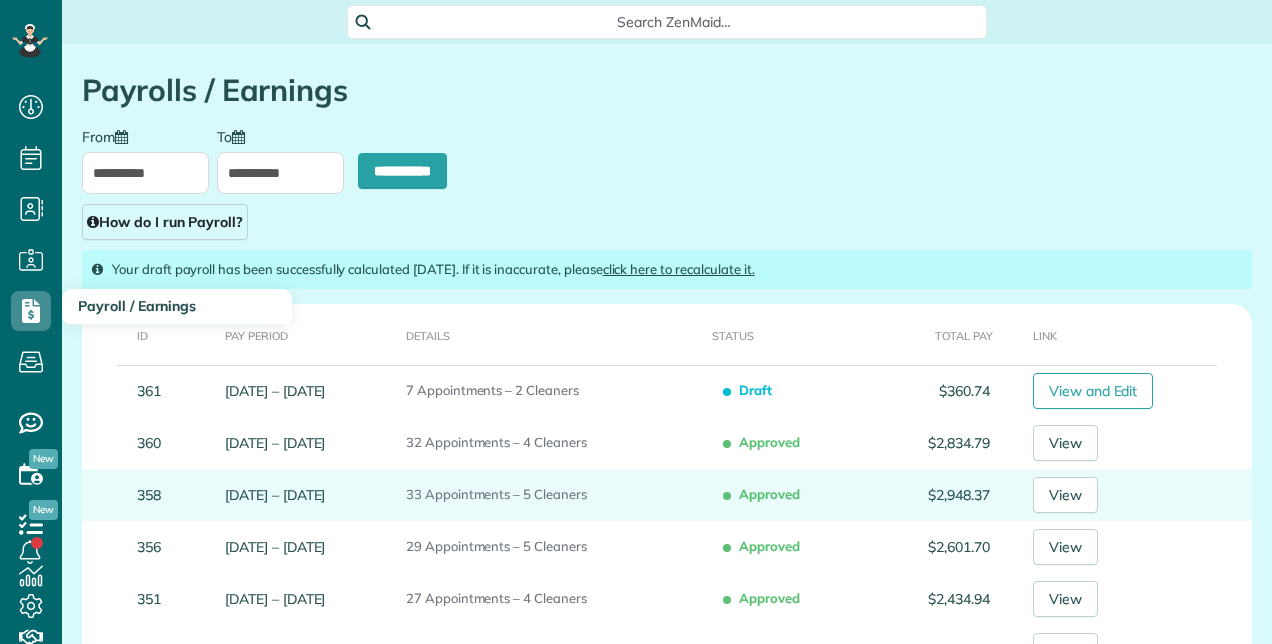 type on "**********" 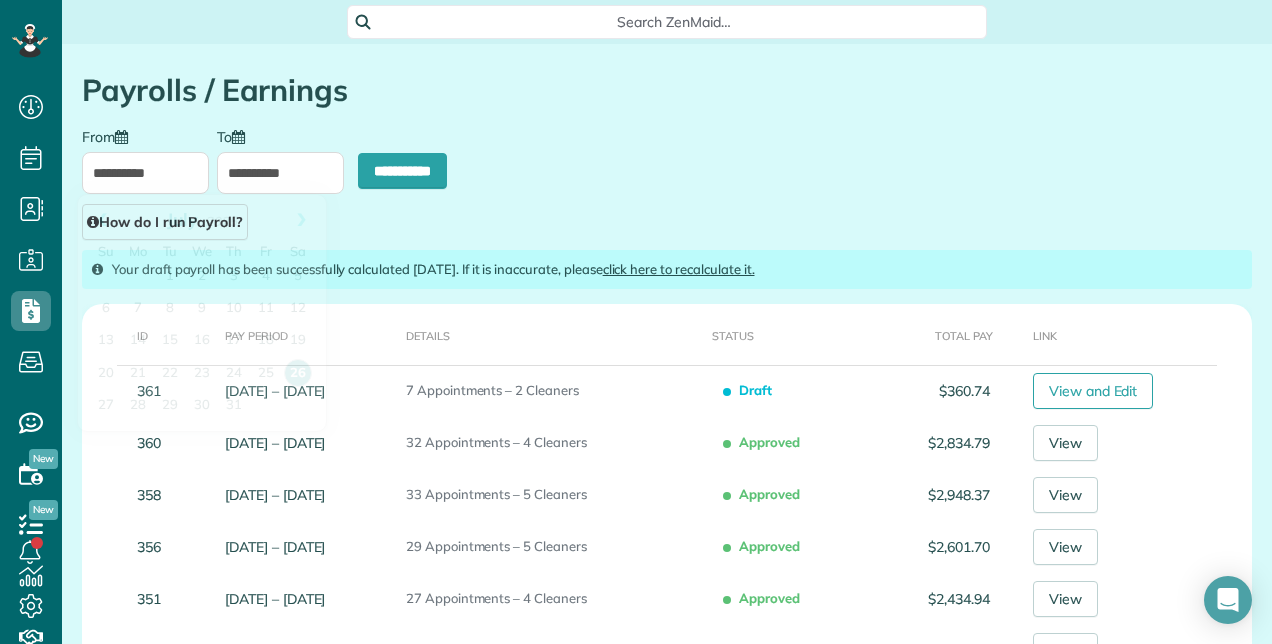 click on "**********" at bounding box center (145, 173) 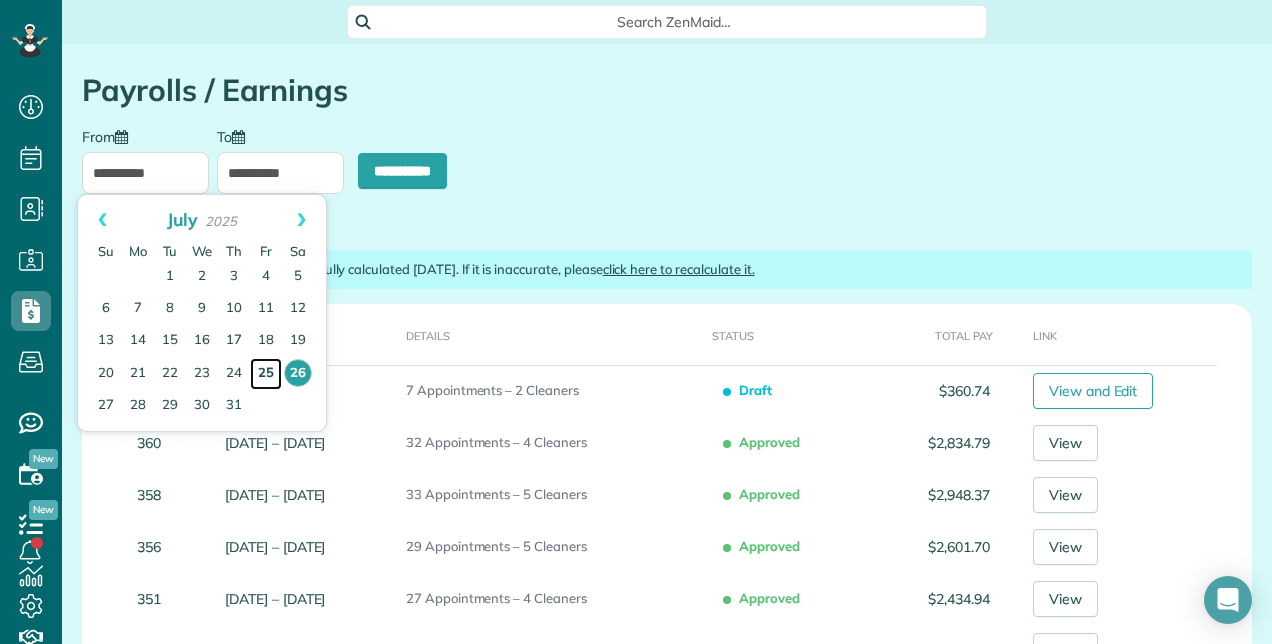 click on "25" at bounding box center [266, 374] 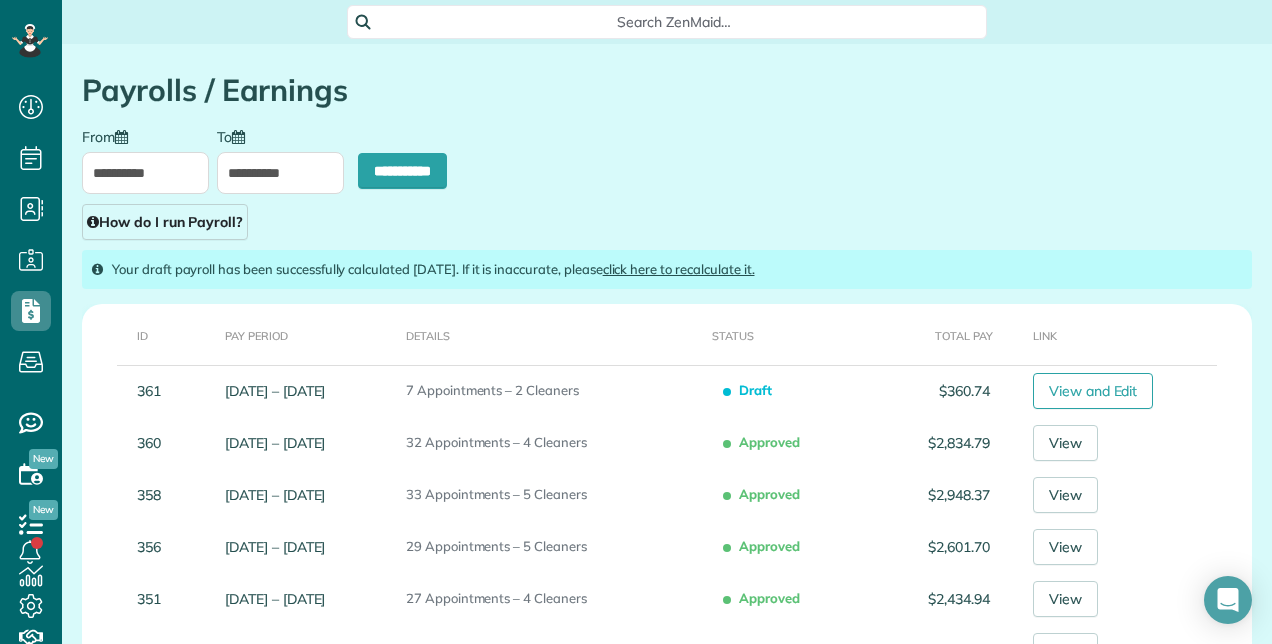 click on "**********" at bounding box center (280, 173) 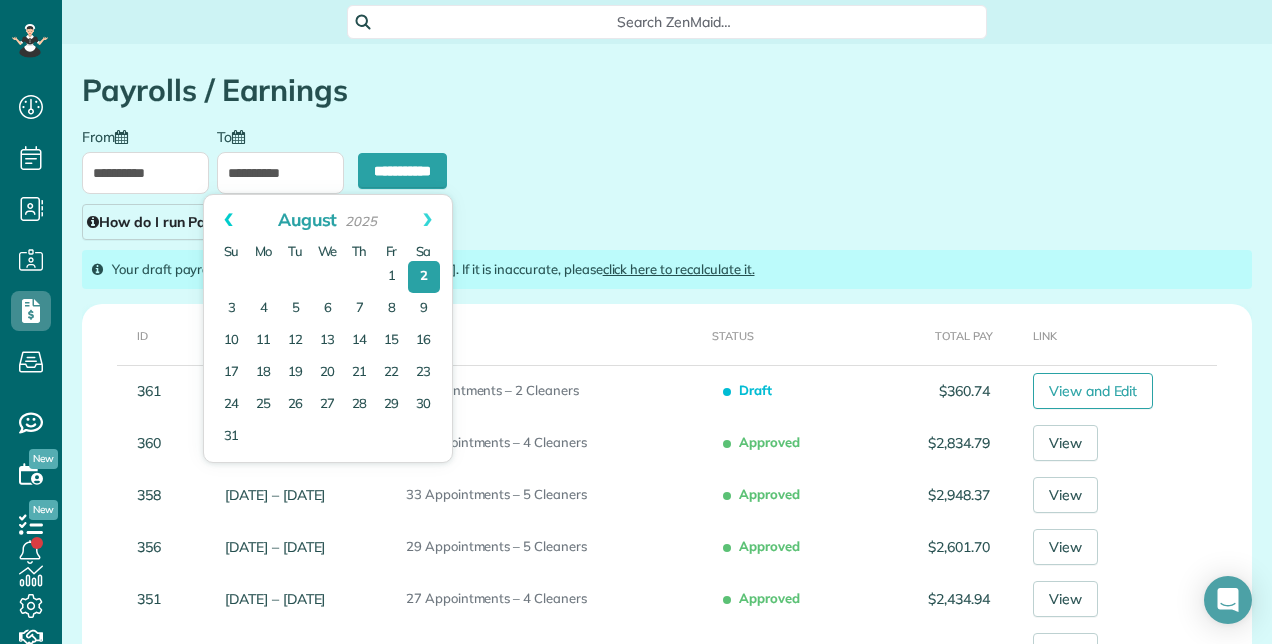 click on "Prev" at bounding box center [228, 220] 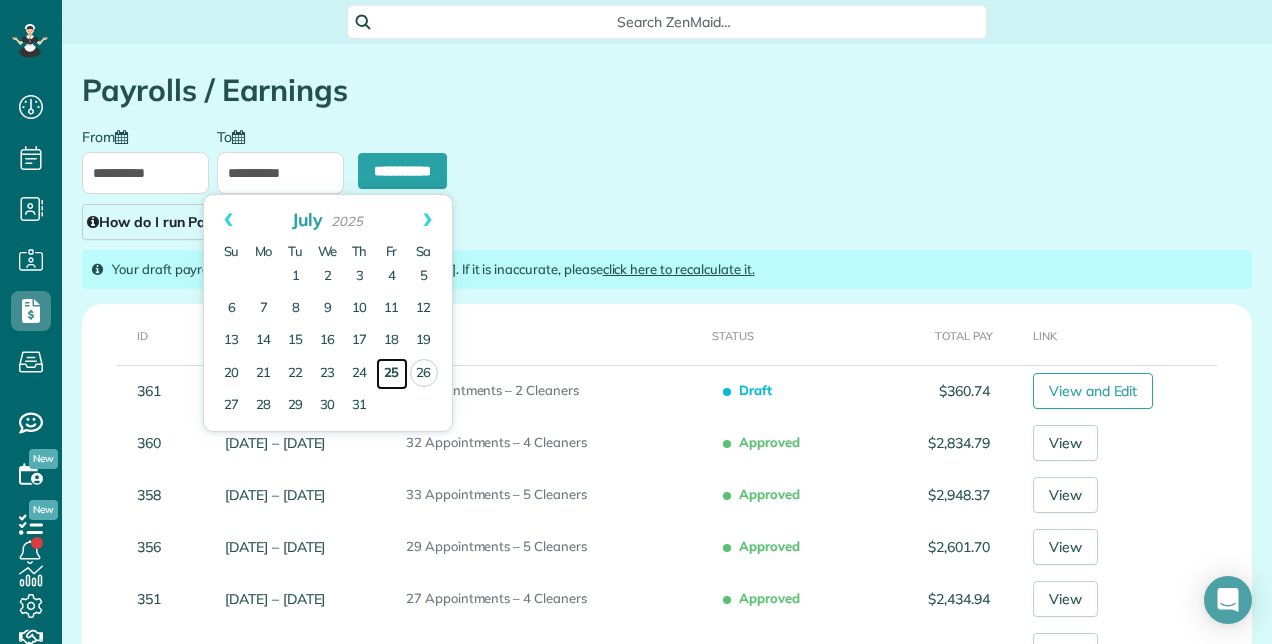 click on "25" at bounding box center [392, 374] 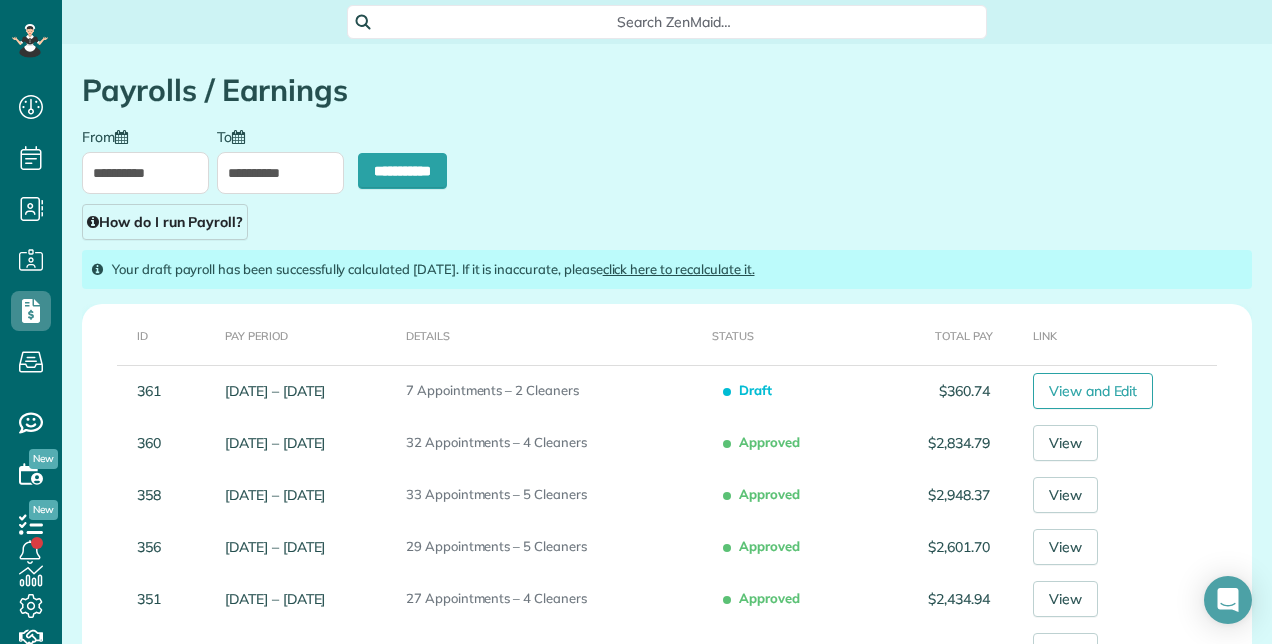 click on "Payrolls / Earnings" at bounding box center [667, 90] 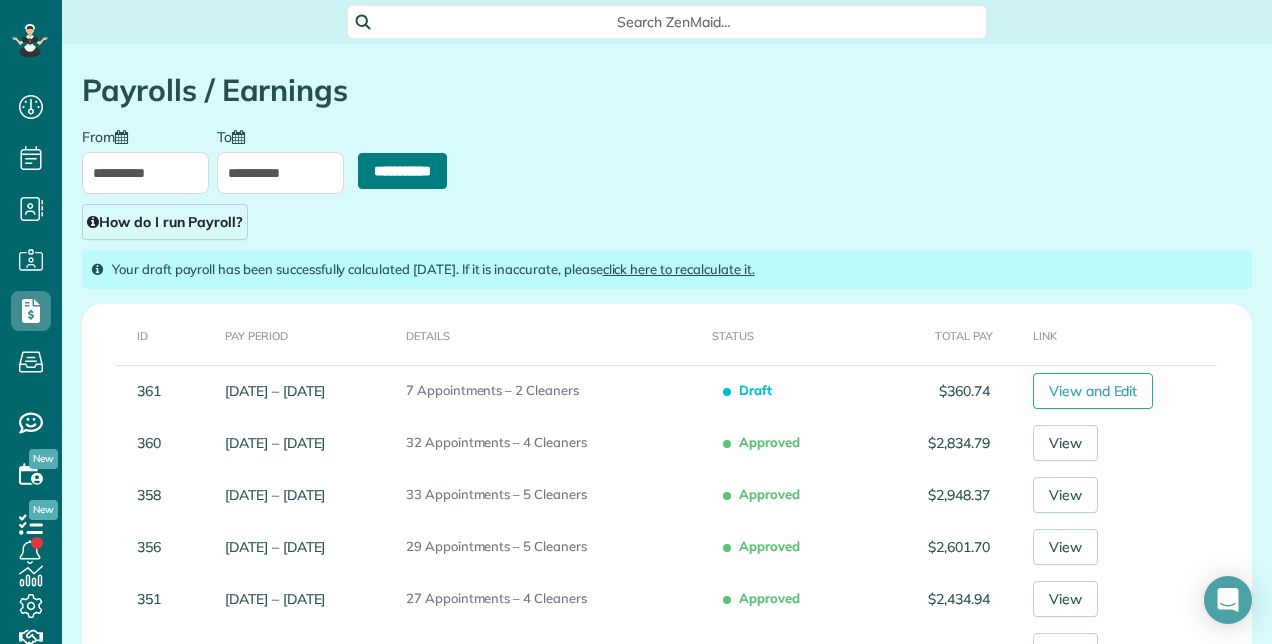 click on "**********" at bounding box center (402, 171) 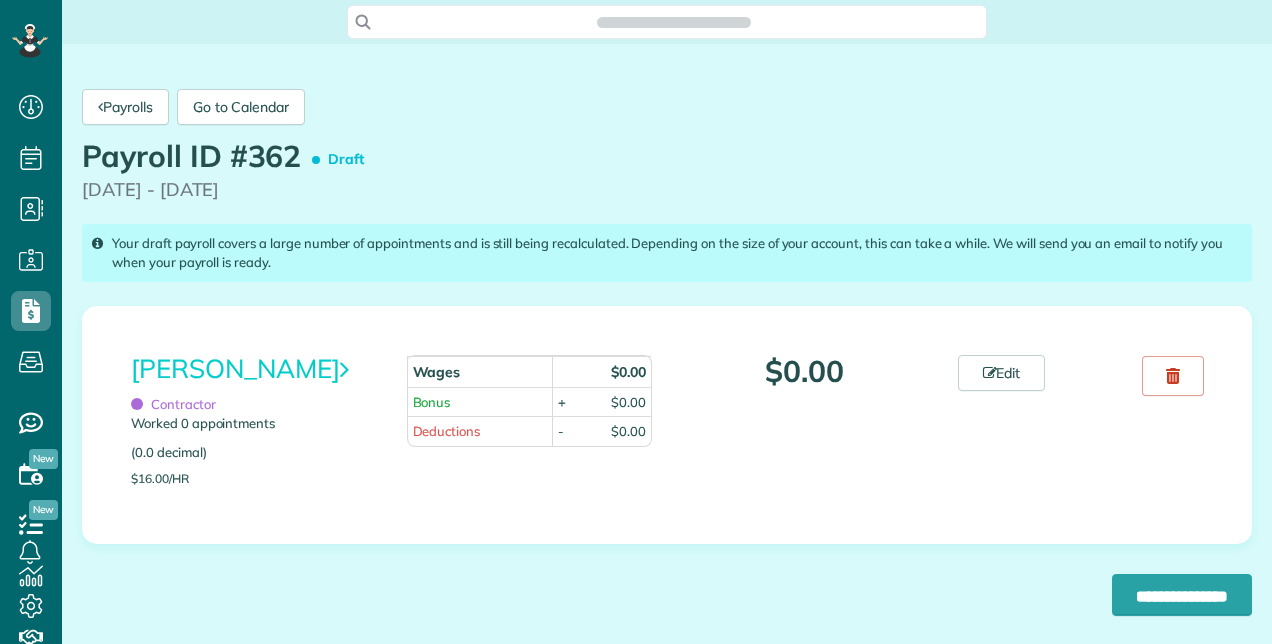 scroll, scrollTop: 0, scrollLeft: 0, axis: both 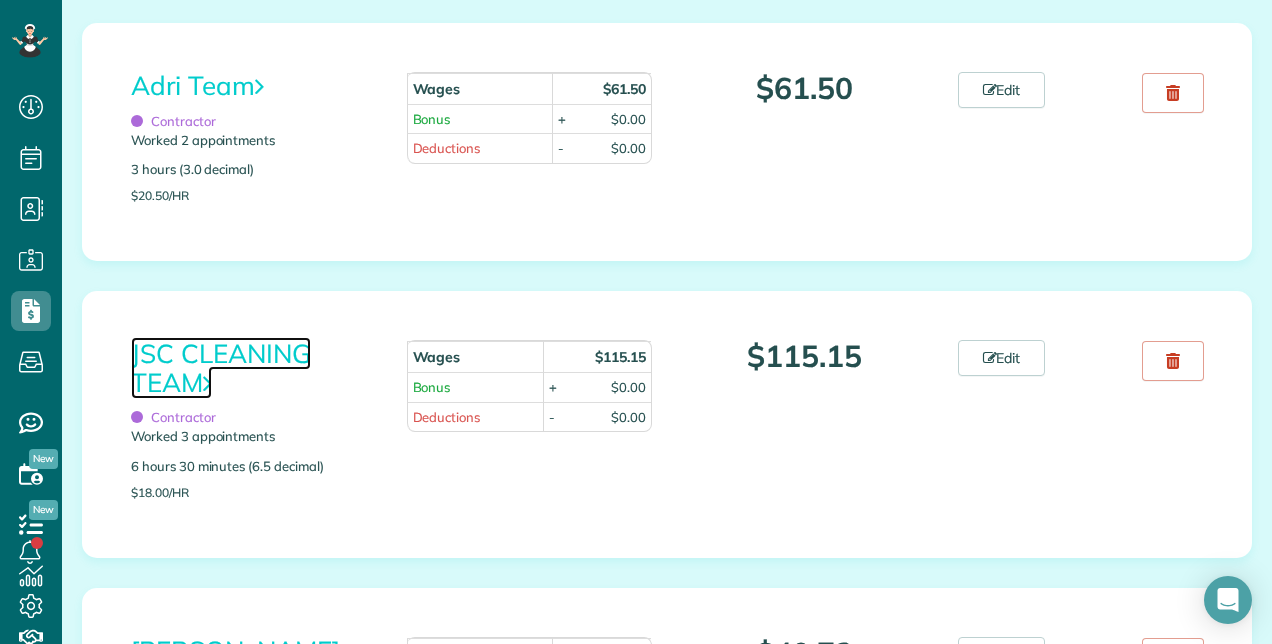 click on "JSC CLEANING TEAM" at bounding box center (221, 368) 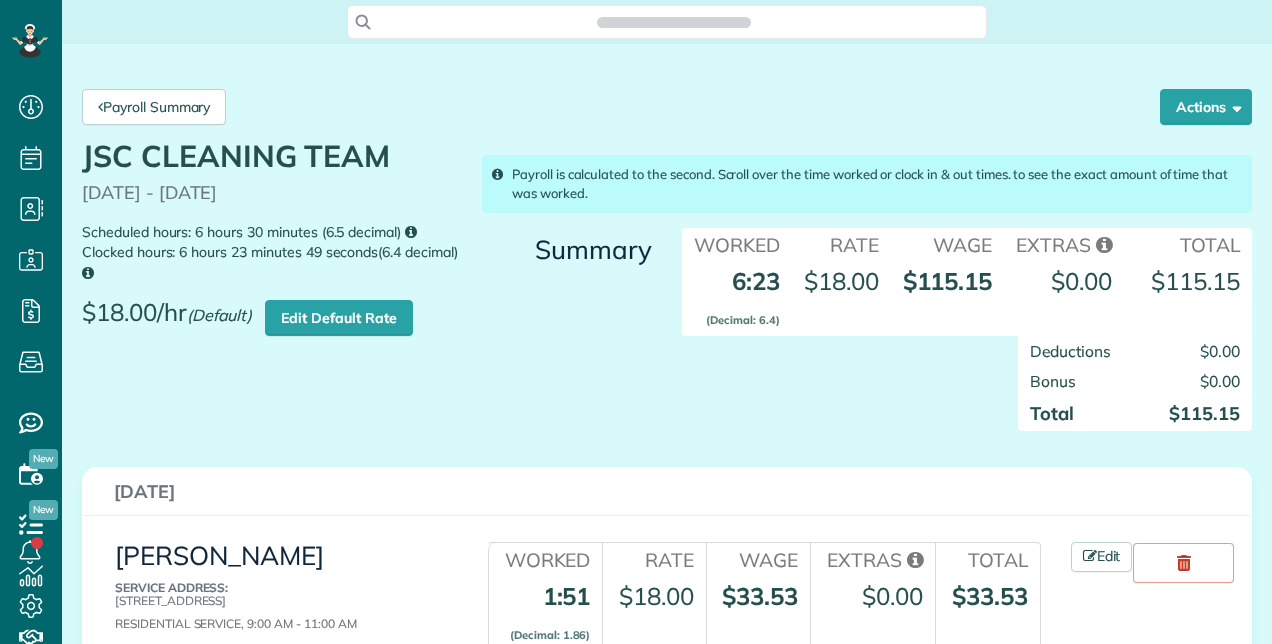 scroll, scrollTop: 0, scrollLeft: 0, axis: both 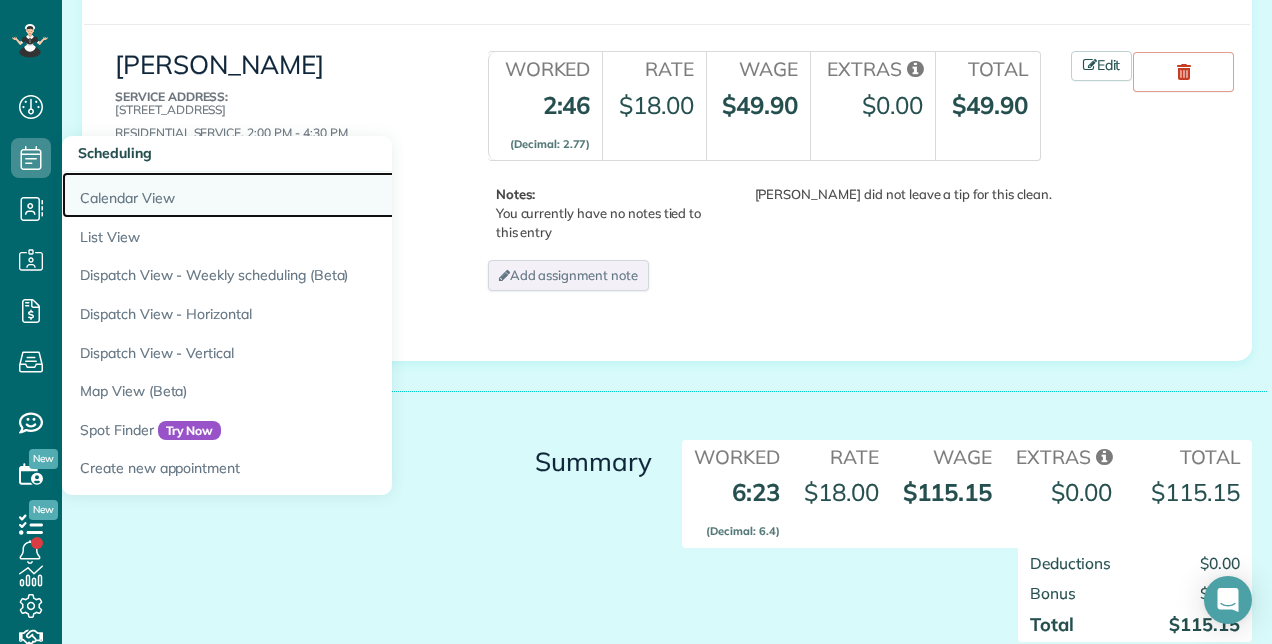 click on "Calendar View" at bounding box center (312, 195) 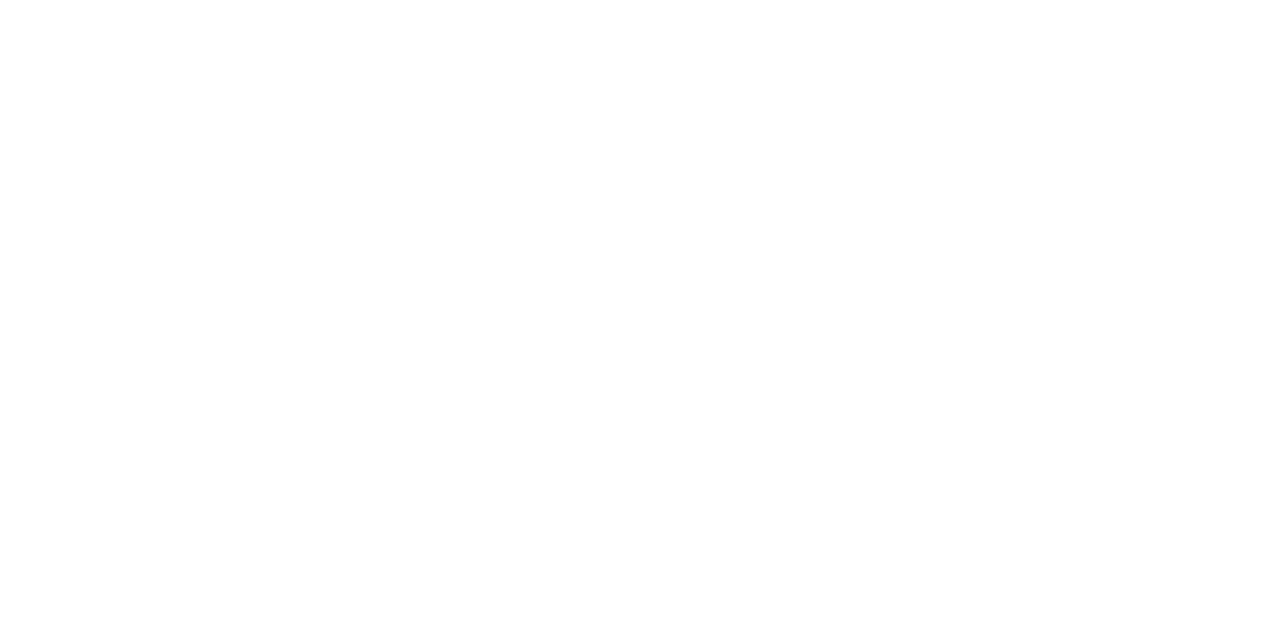 scroll, scrollTop: 0, scrollLeft: 0, axis: both 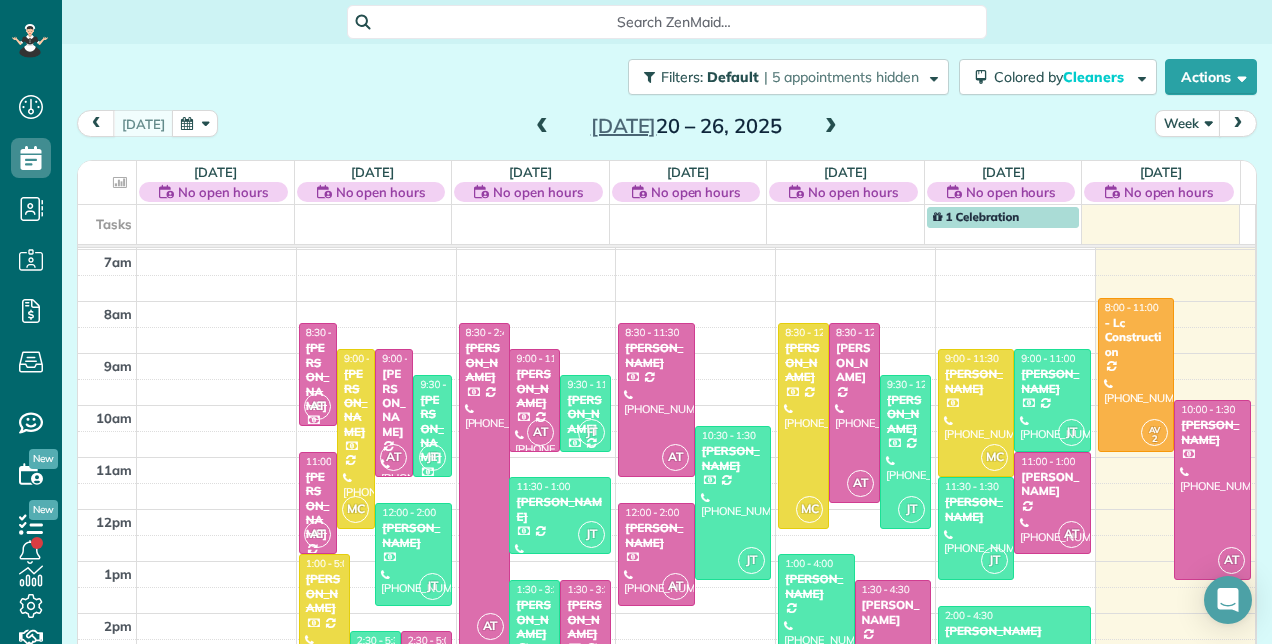click at bounding box center (831, 127) 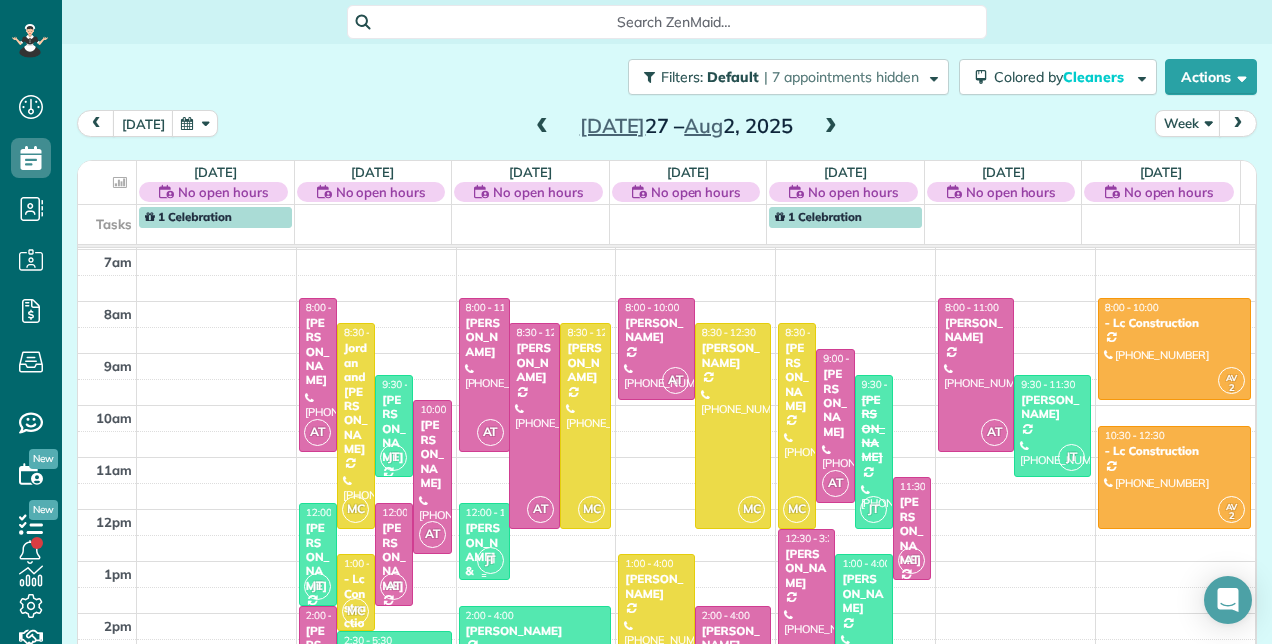 click on "JT" at bounding box center [490, 560] 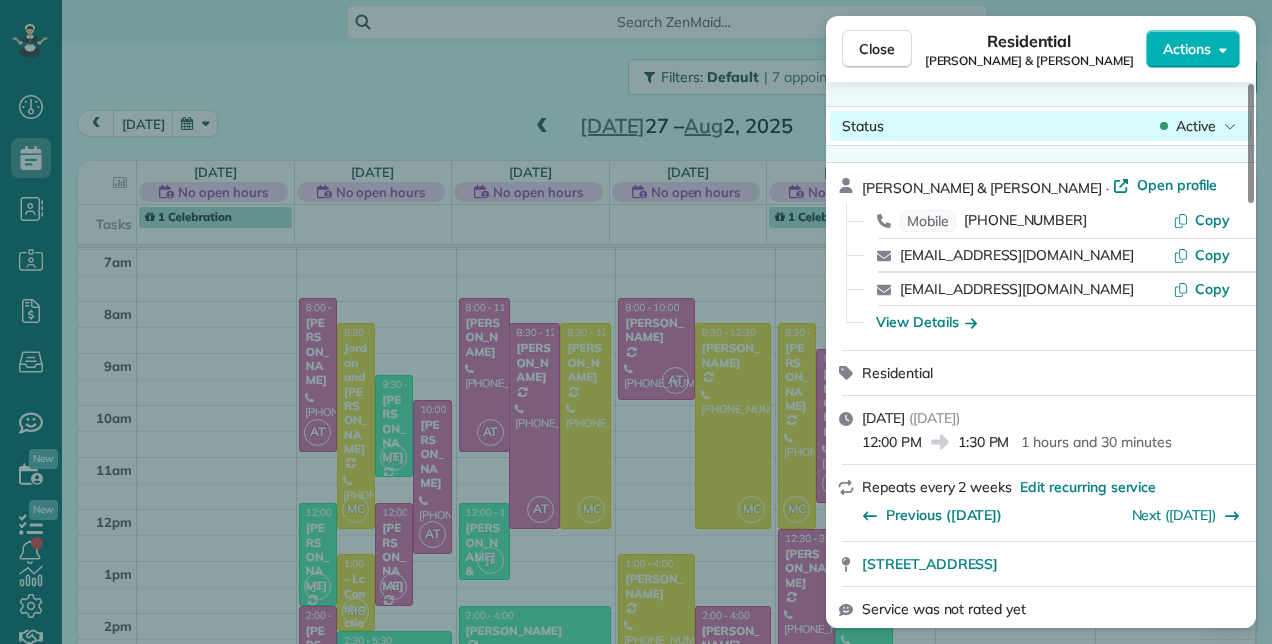 click on "Active" at bounding box center (1198, 126) 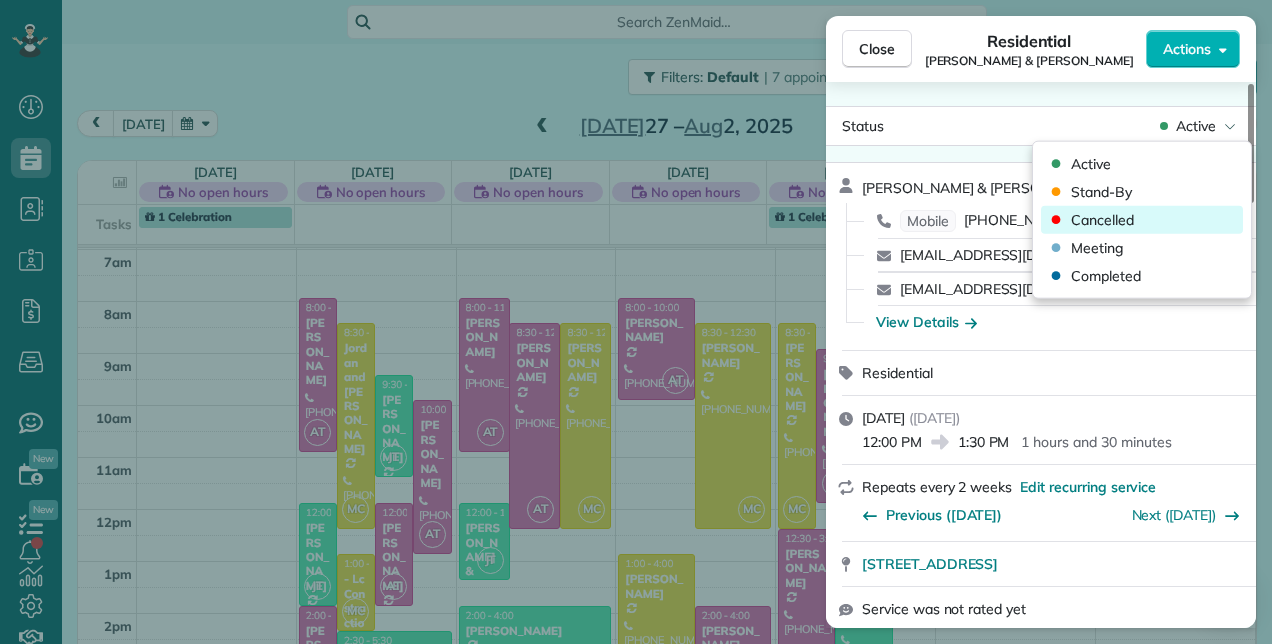 click on "Cancelled" at bounding box center (1102, 220) 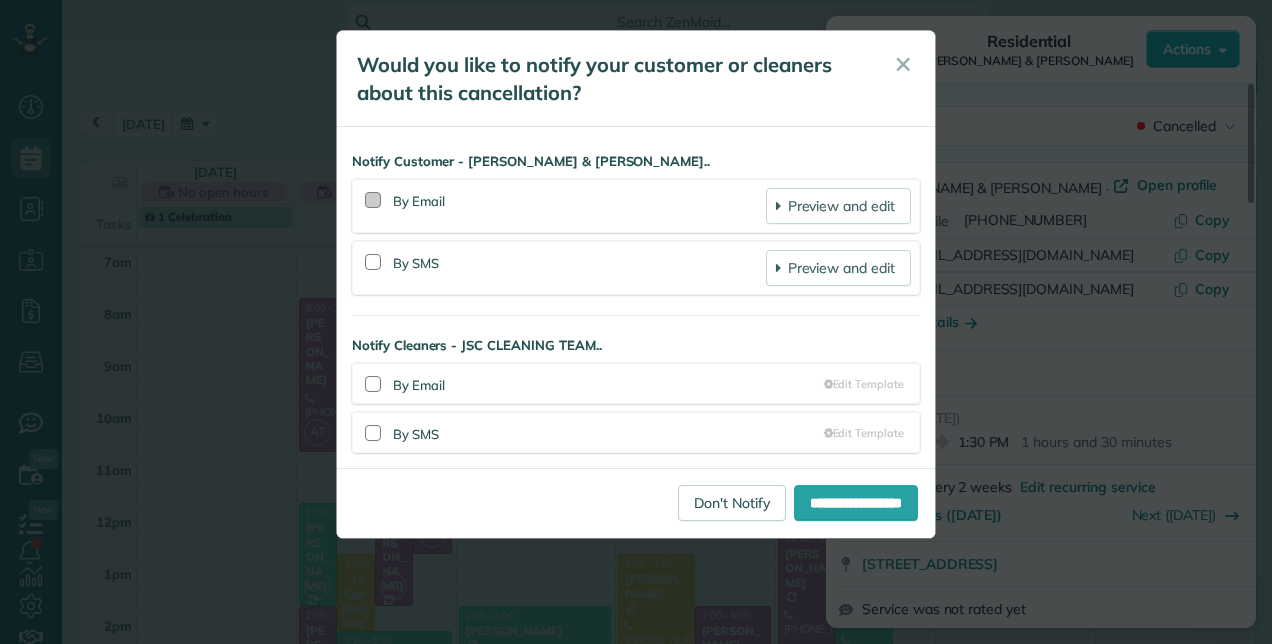 click at bounding box center (373, 200) 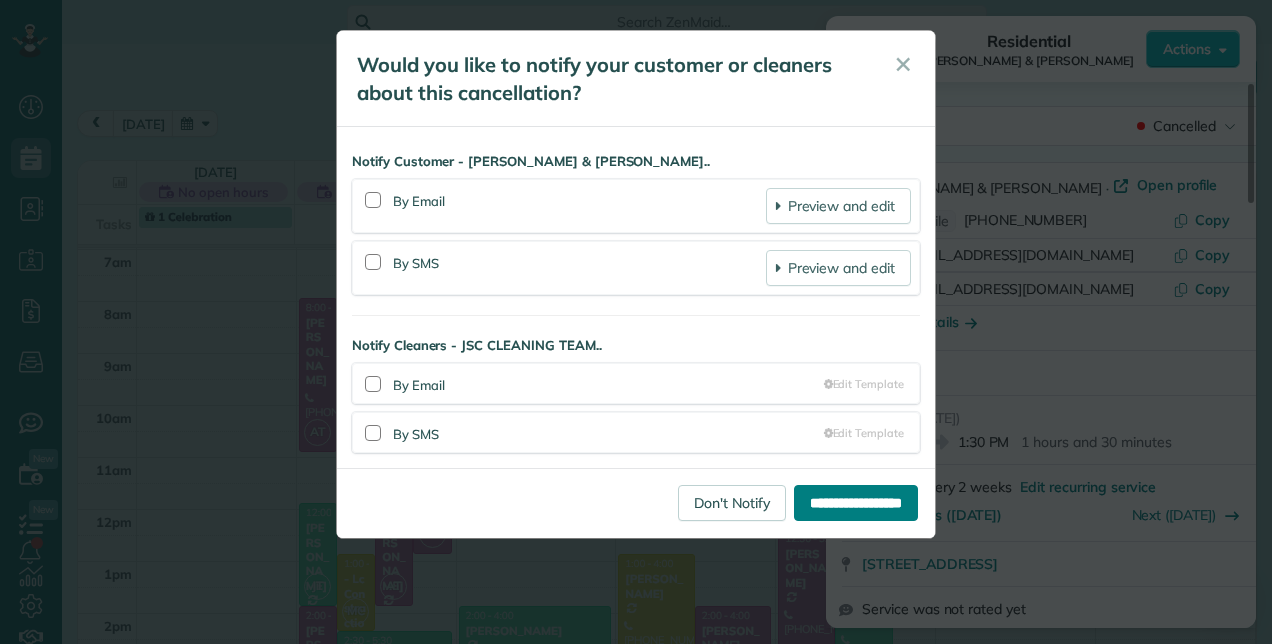 click on "**********" at bounding box center (856, 503) 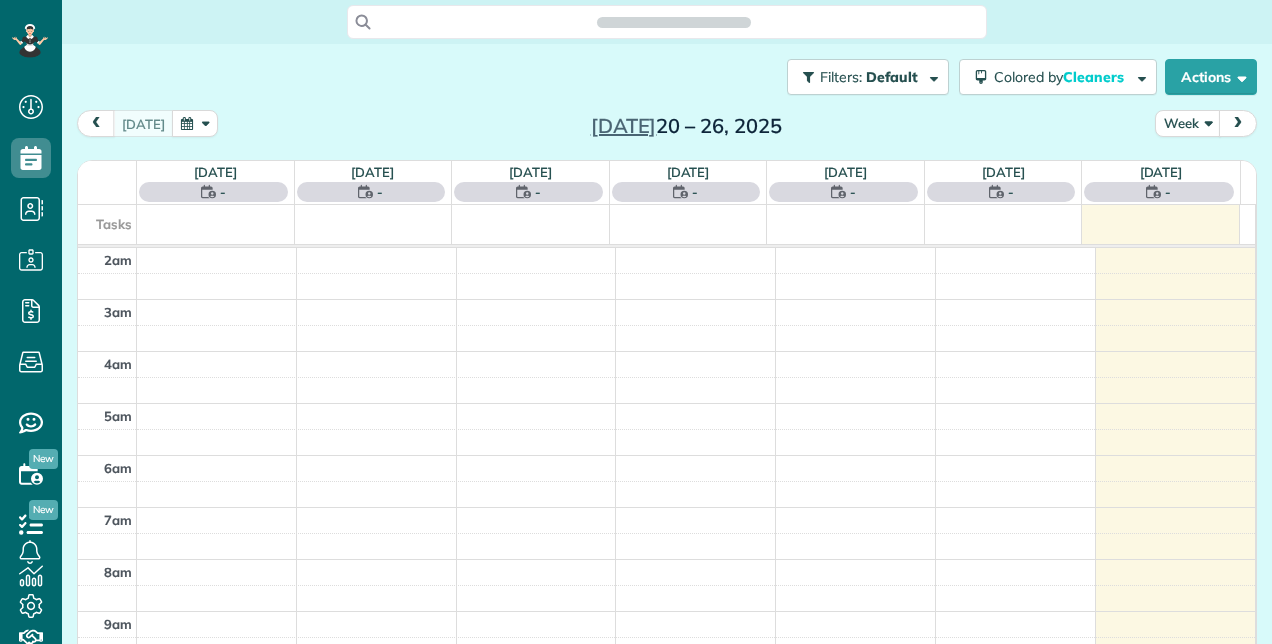 scroll, scrollTop: 0, scrollLeft: 0, axis: both 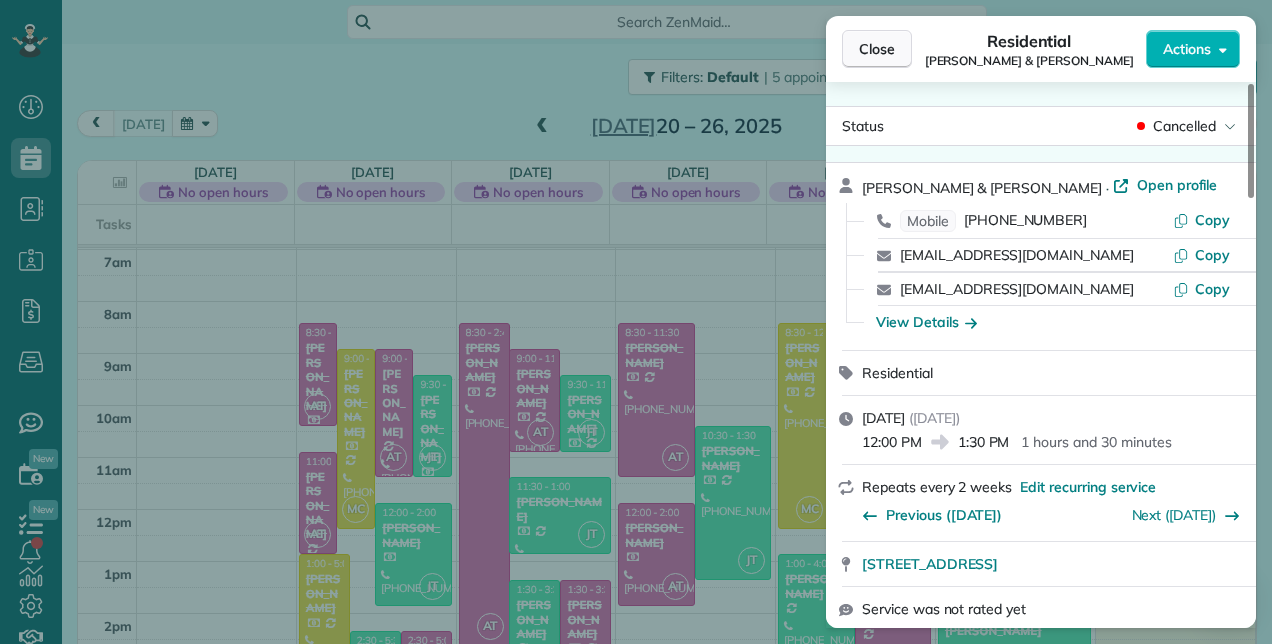 click on "Close" at bounding box center [877, 49] 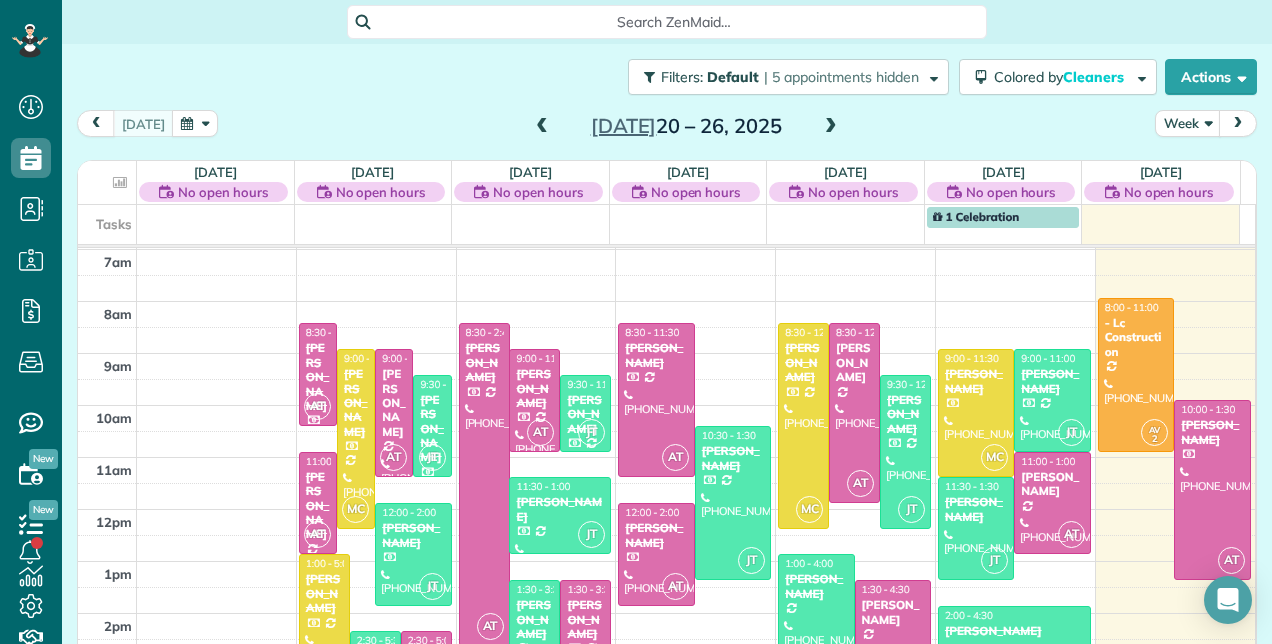 click at bounding box center [831, 127] 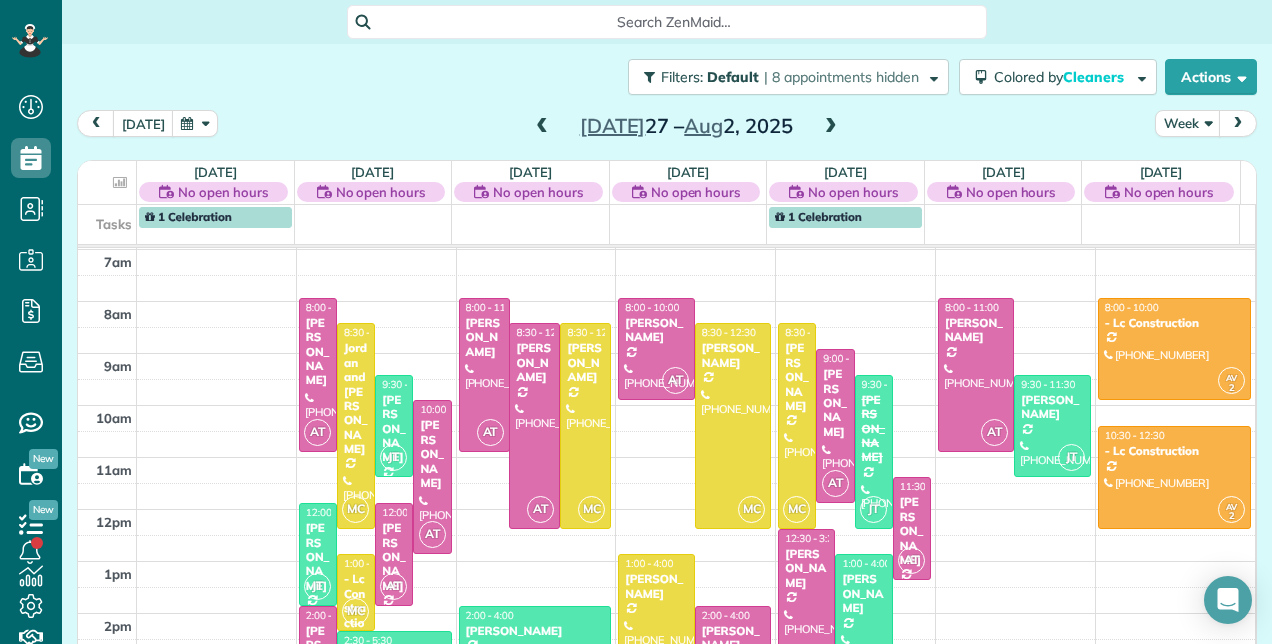 click at bounding box center [542, 127] 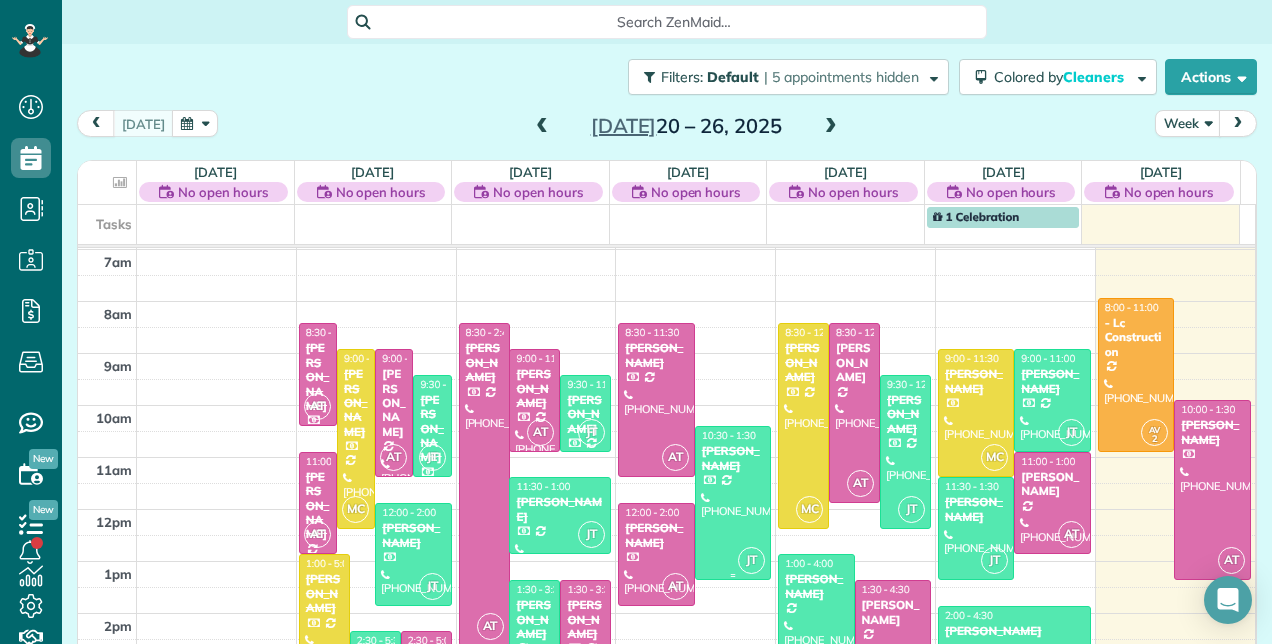 click on "Natalie Muina" at bounding box center [733, 458] 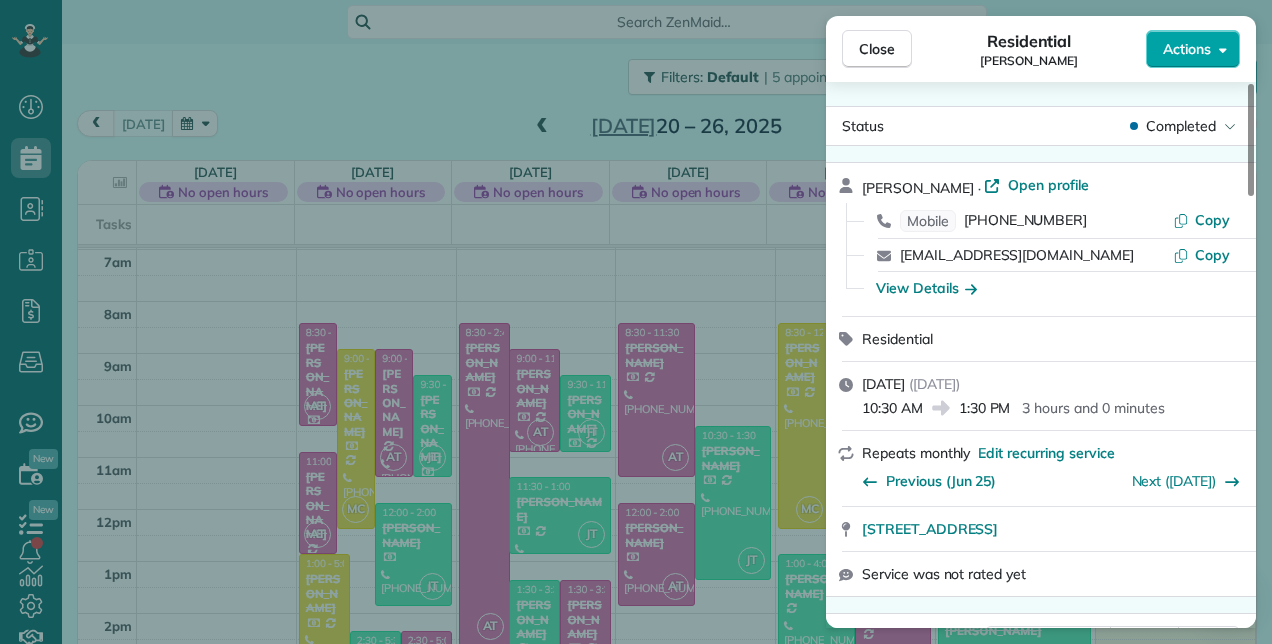 click 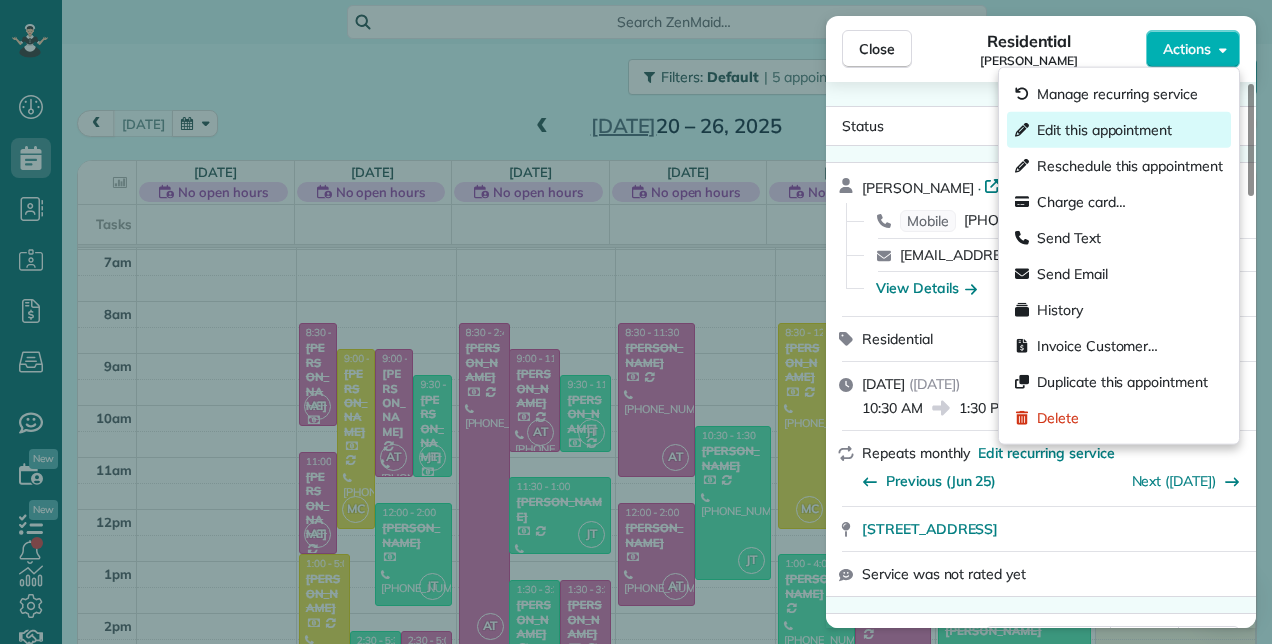 click on "Edit this appointment" at bounding box center [1104, 130] 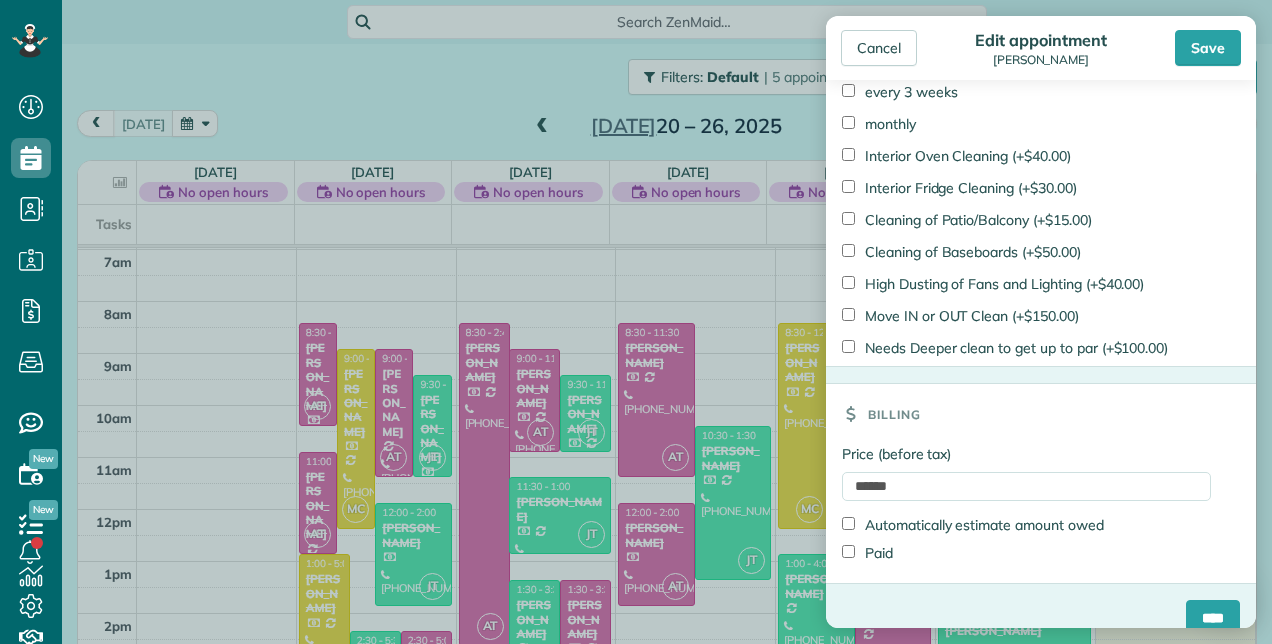 scroll, scrollTop: 1465, scrollLeft: 0, axis: vertical 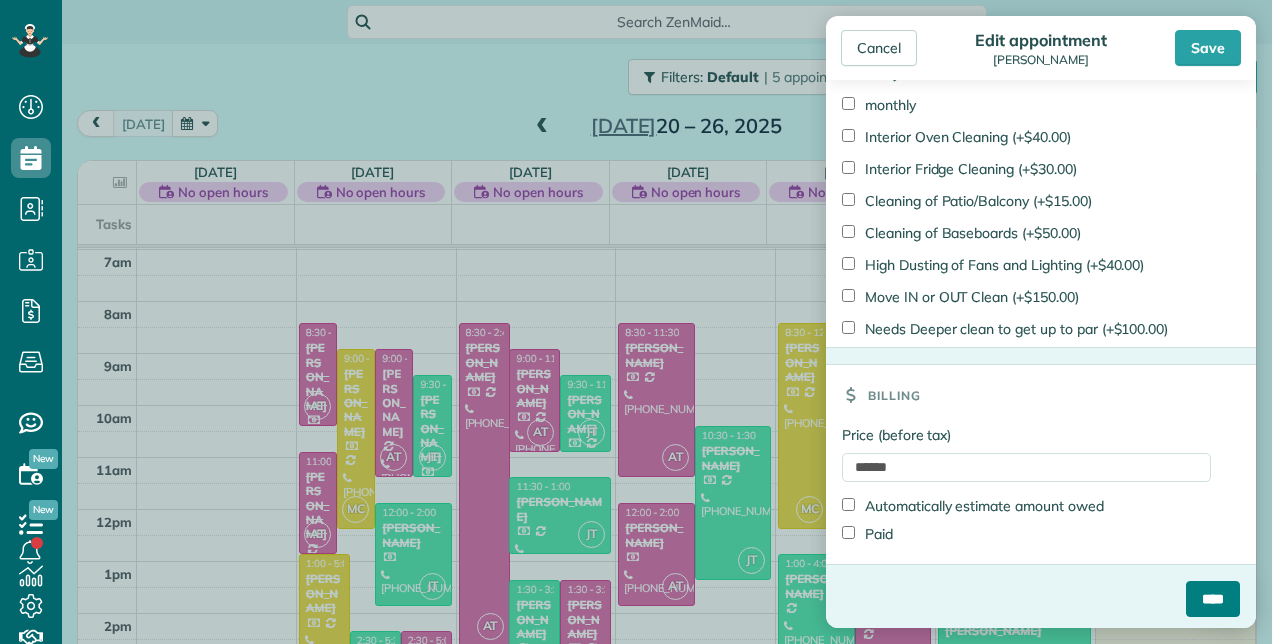 click on "****" at bounding box center (1213, 599) 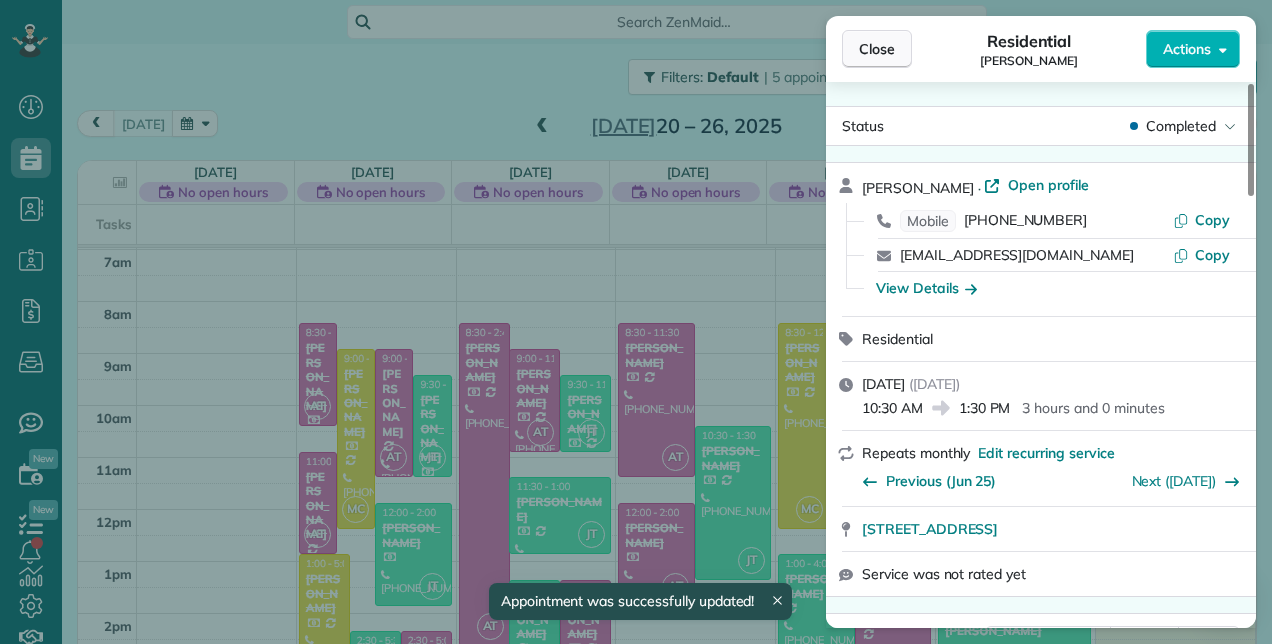 click on "Close" at bounding box center (877, 49) 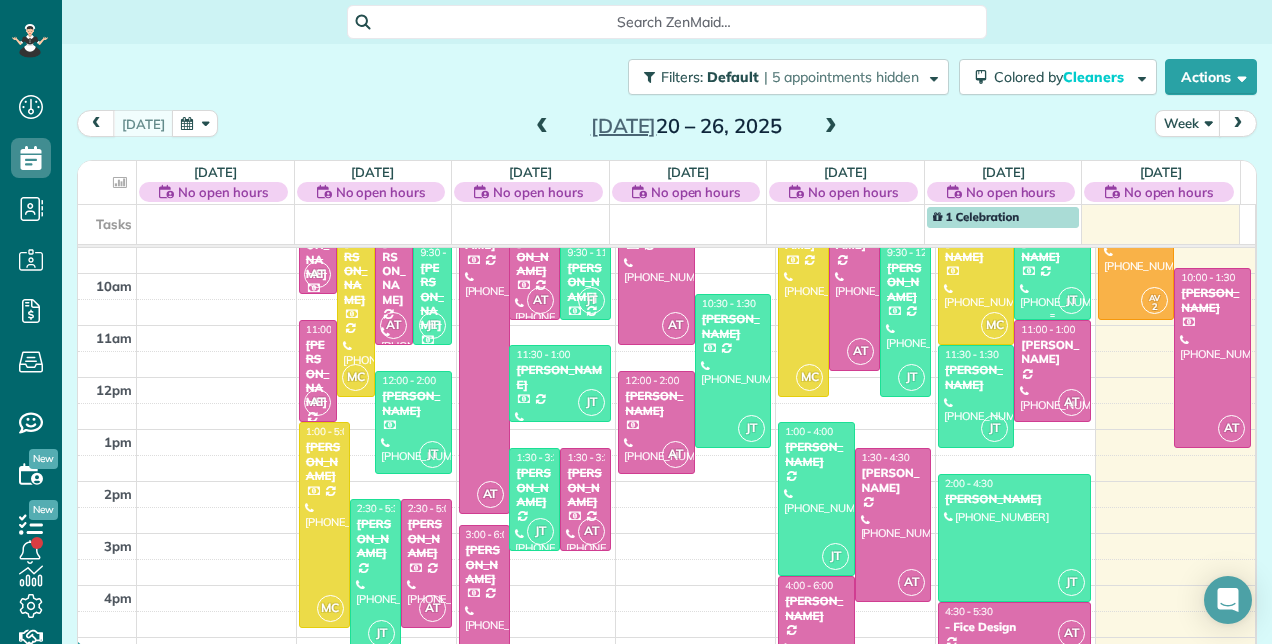 scroll, scrollTop: 348, scrollLeft: 0, axis: vertical 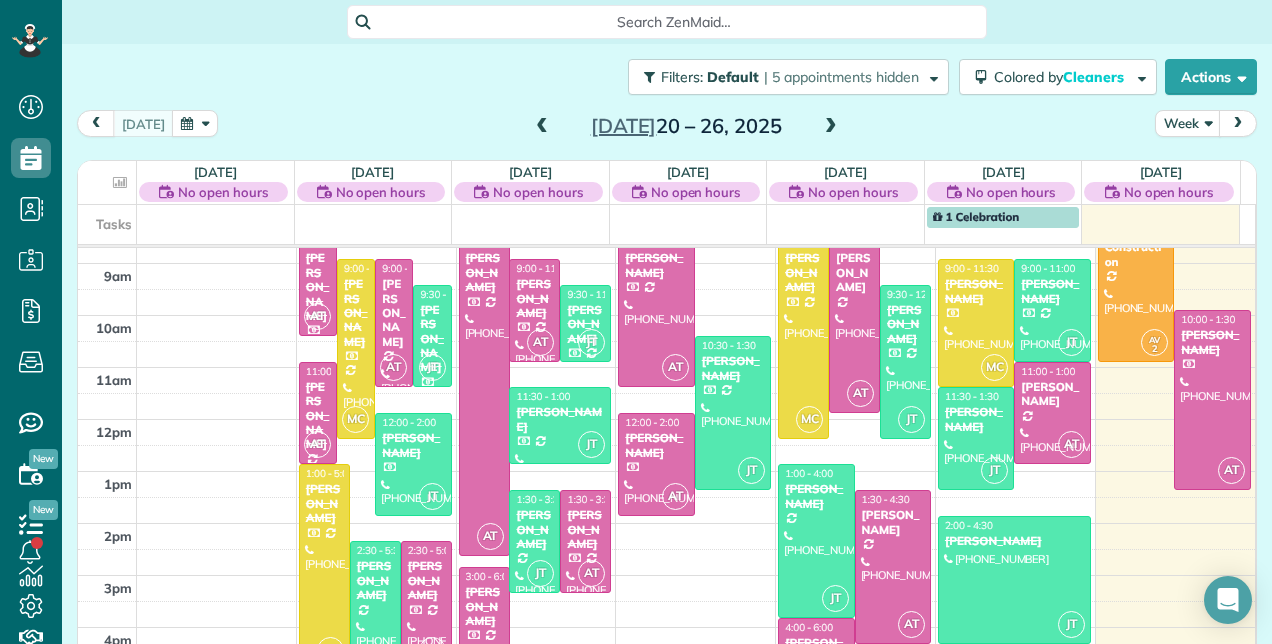 drag, startPoint x: 830, startPoint y: 122, endPoint x: 820, endPoint y: 126, distance: 10.770329 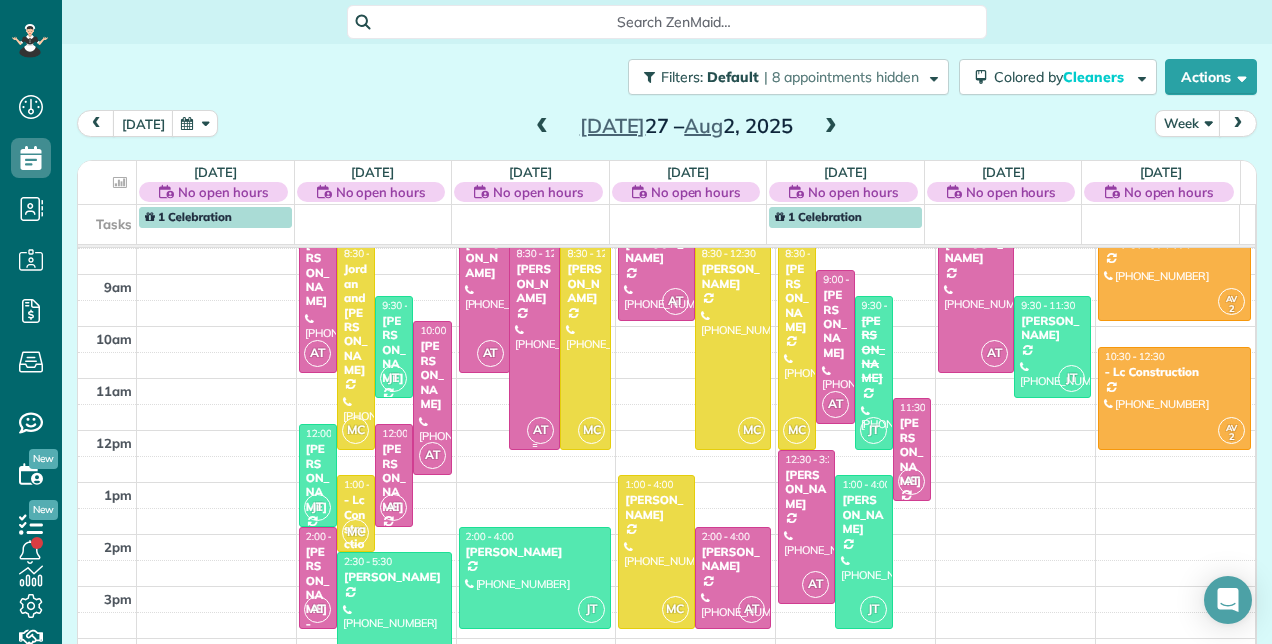 scroll, scrollTop: 348, scrollLeft: 0, axis: vertical 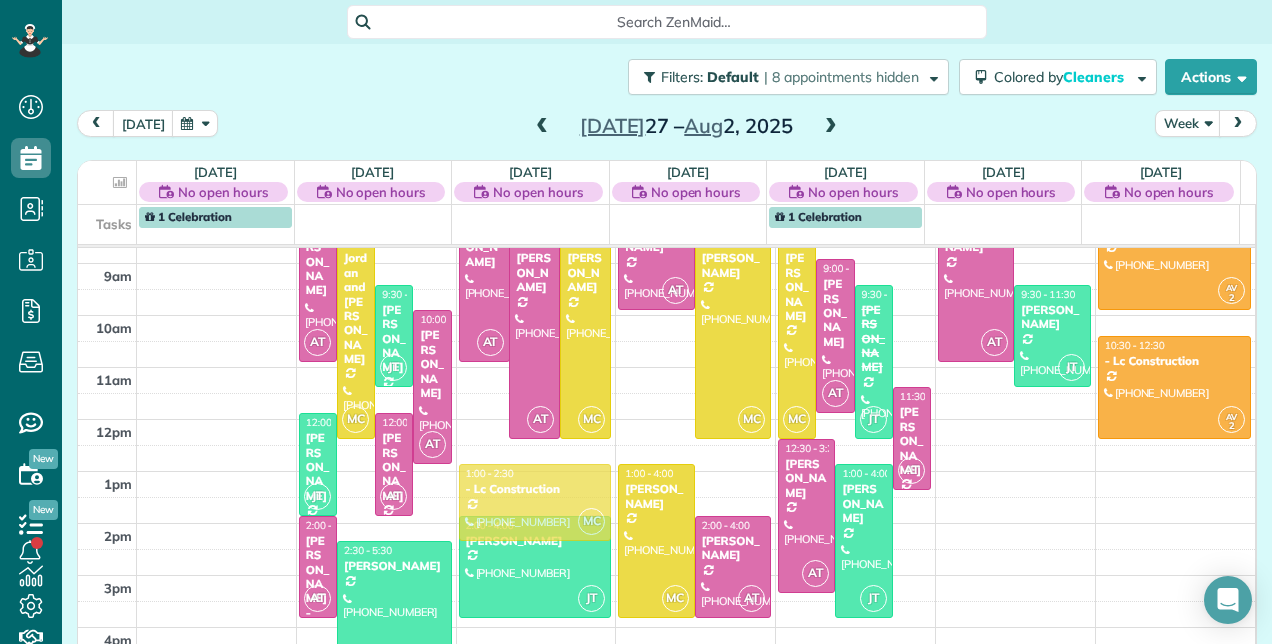 drag, startPoint x: 345, startPoint y: 484, endPoint x: 552, endPoint y: 479, distance: 207.06038 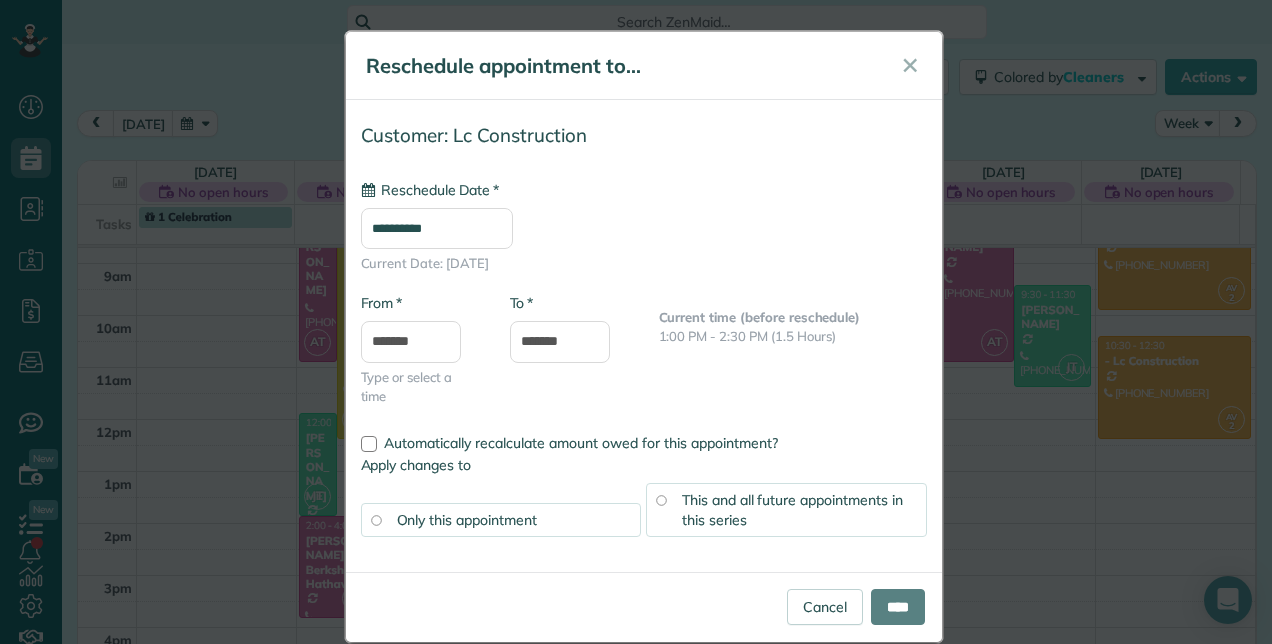 type on "**********" 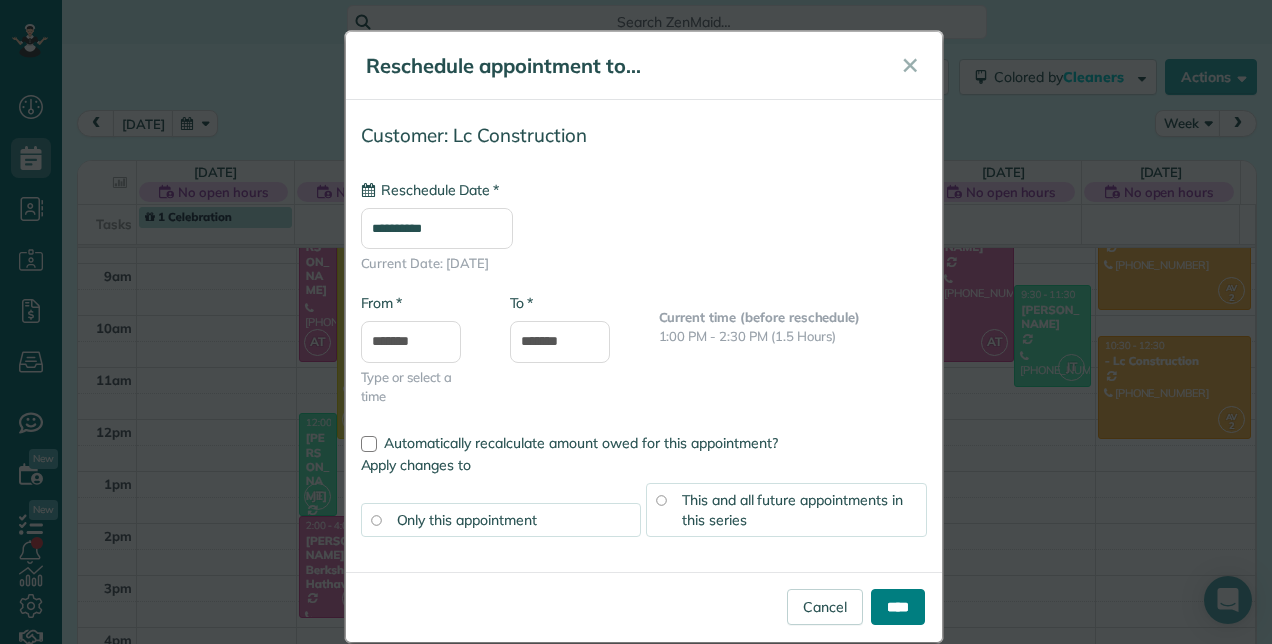 click on "****" at bounding box center [898, 607] 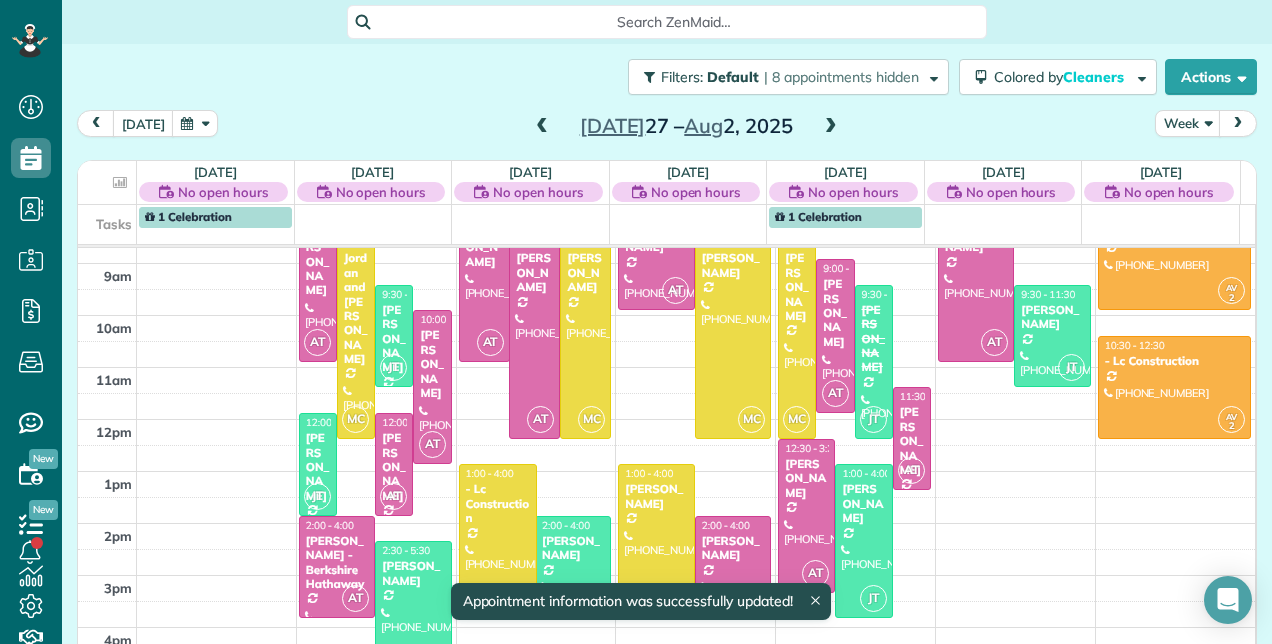 drag, startPoint x: 504, startPoint y: 536, endPoint x: 508, endPoint y: 607, distance: 71.11259 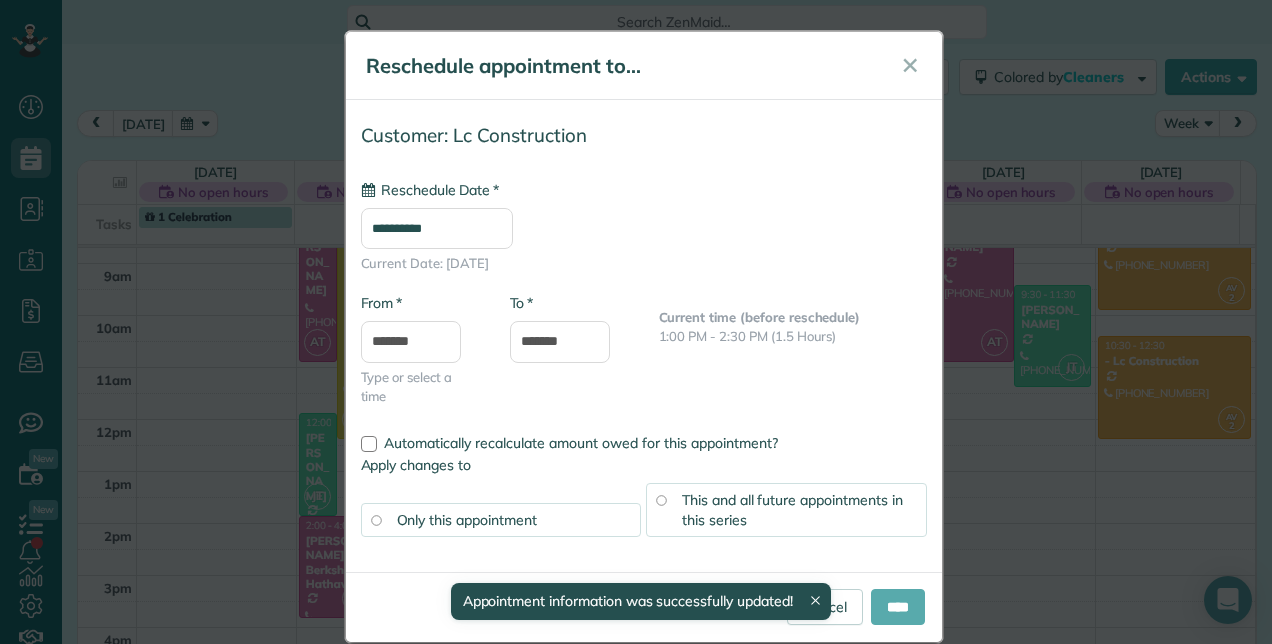 type on "**********" 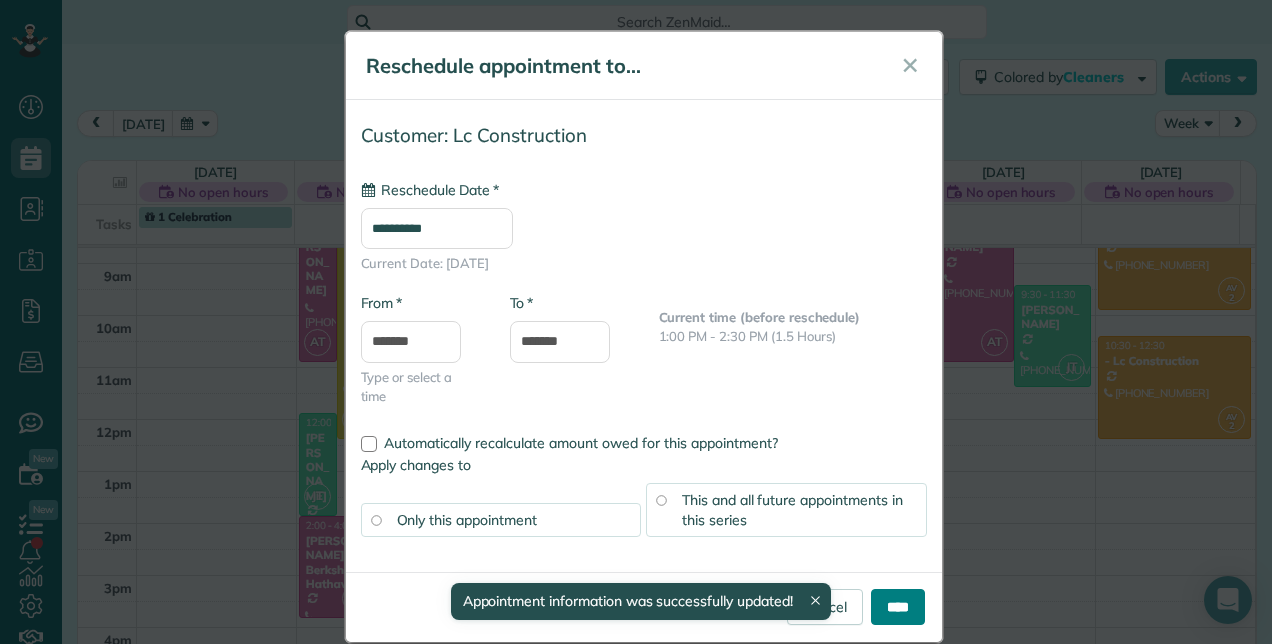click on "****" at bounding box center (898, 607) 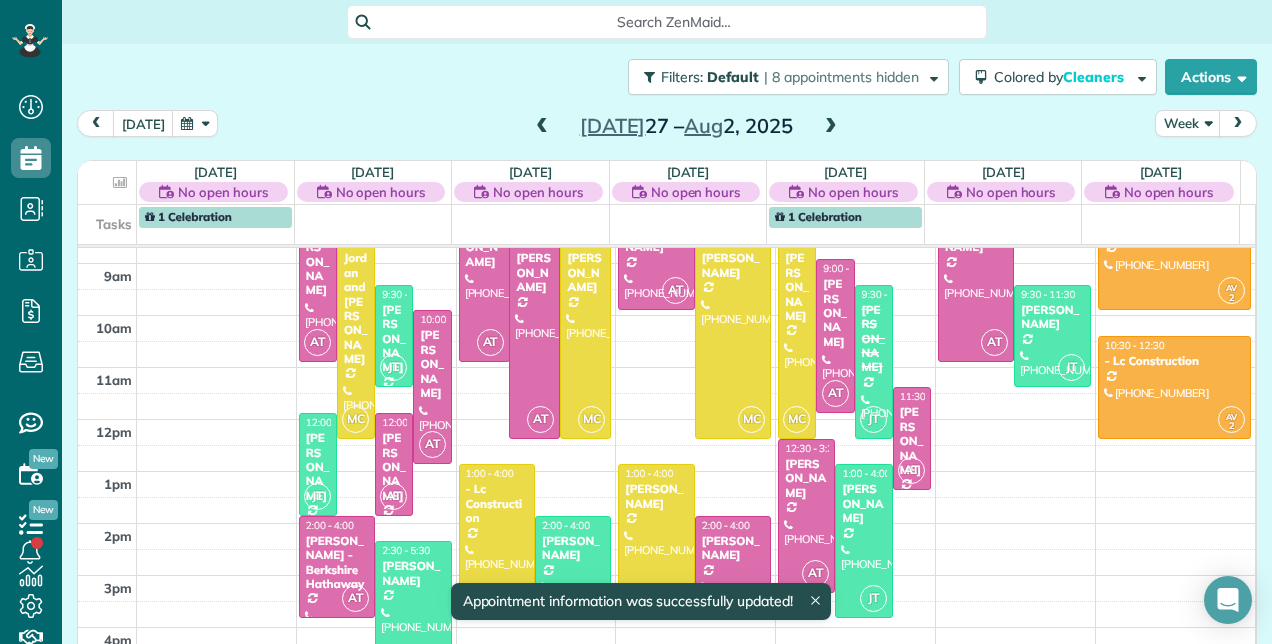 click at bounding box center (831, 127) 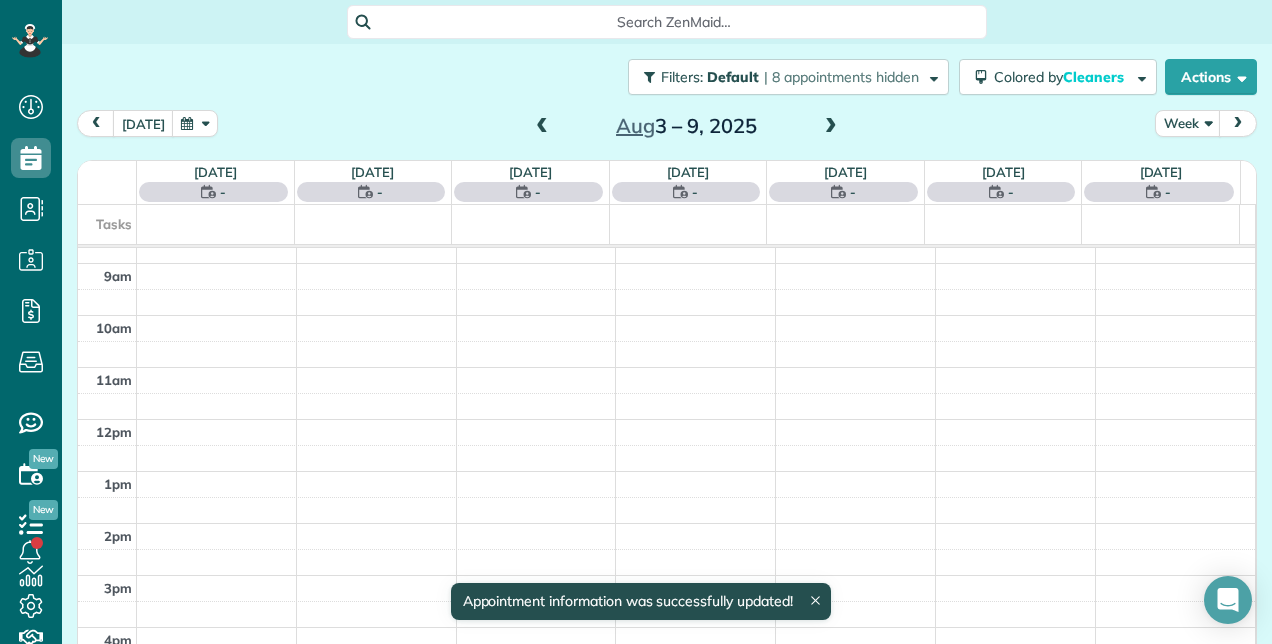 scroll, scrollTop: 258, scrollLeft: 0, axis: vertical 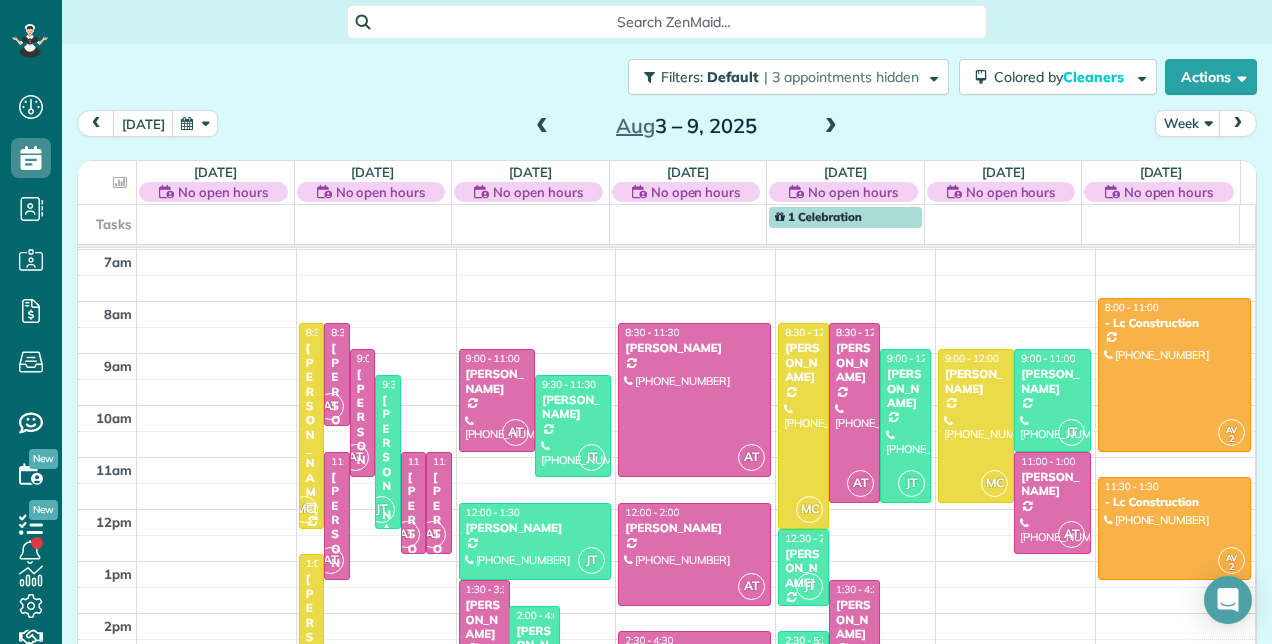 click at bounding box center [831, 127] 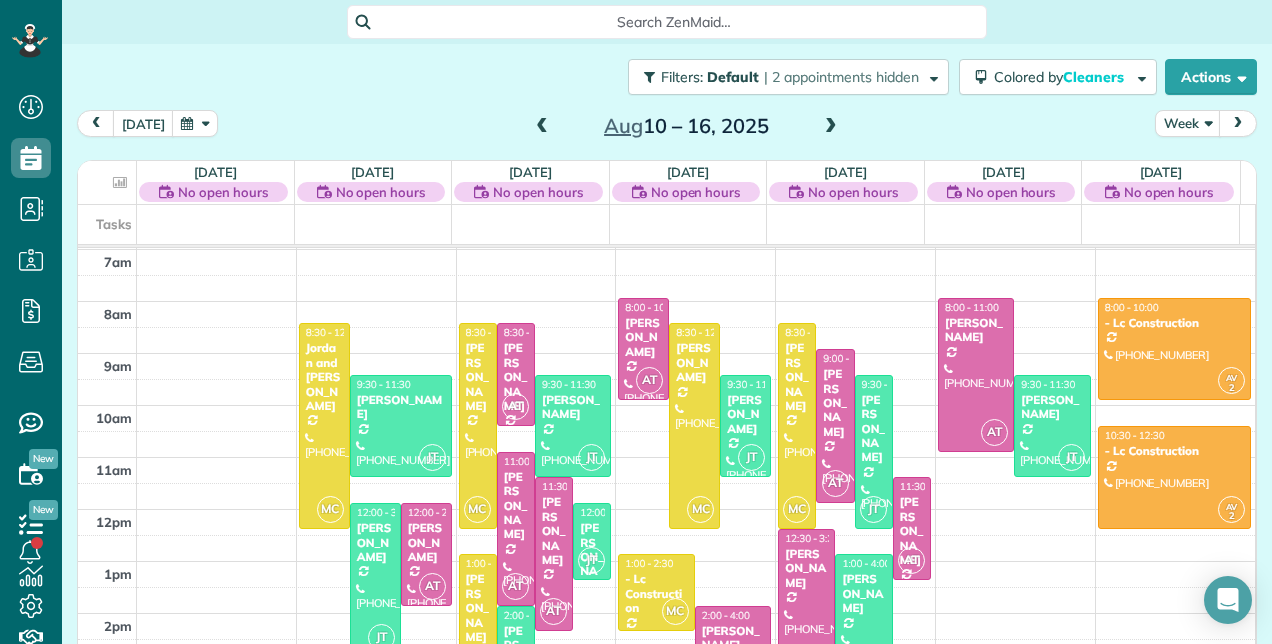 click at bounding box center (831, 127) 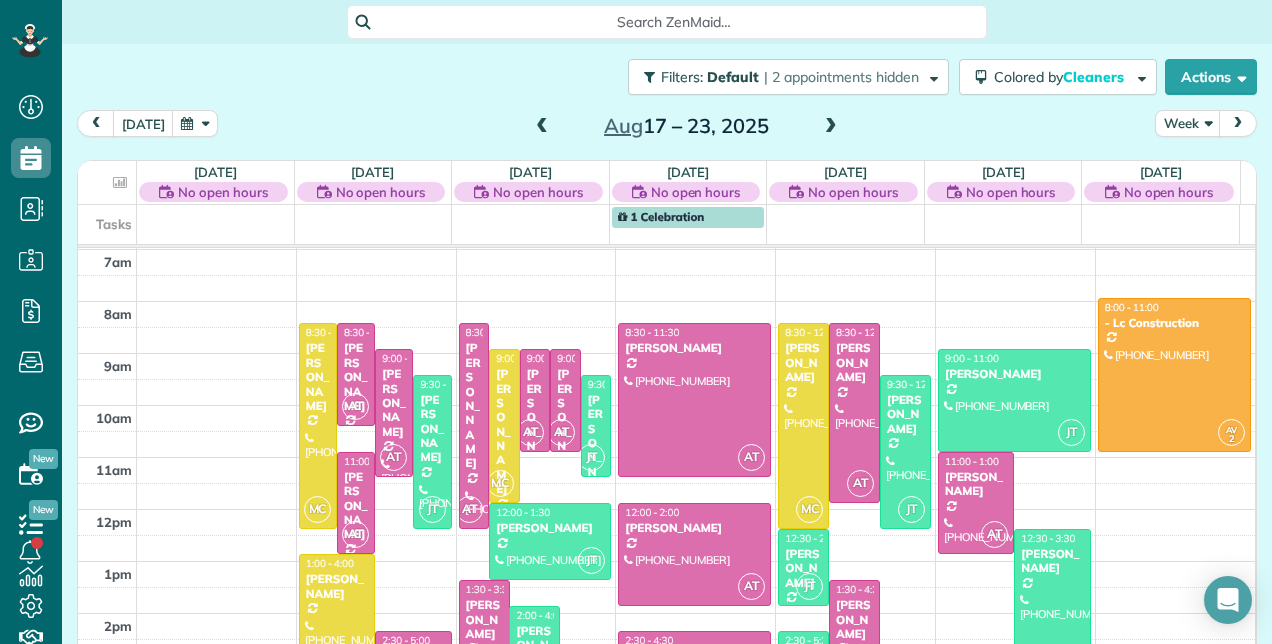 click at bounding box center [542, 127] 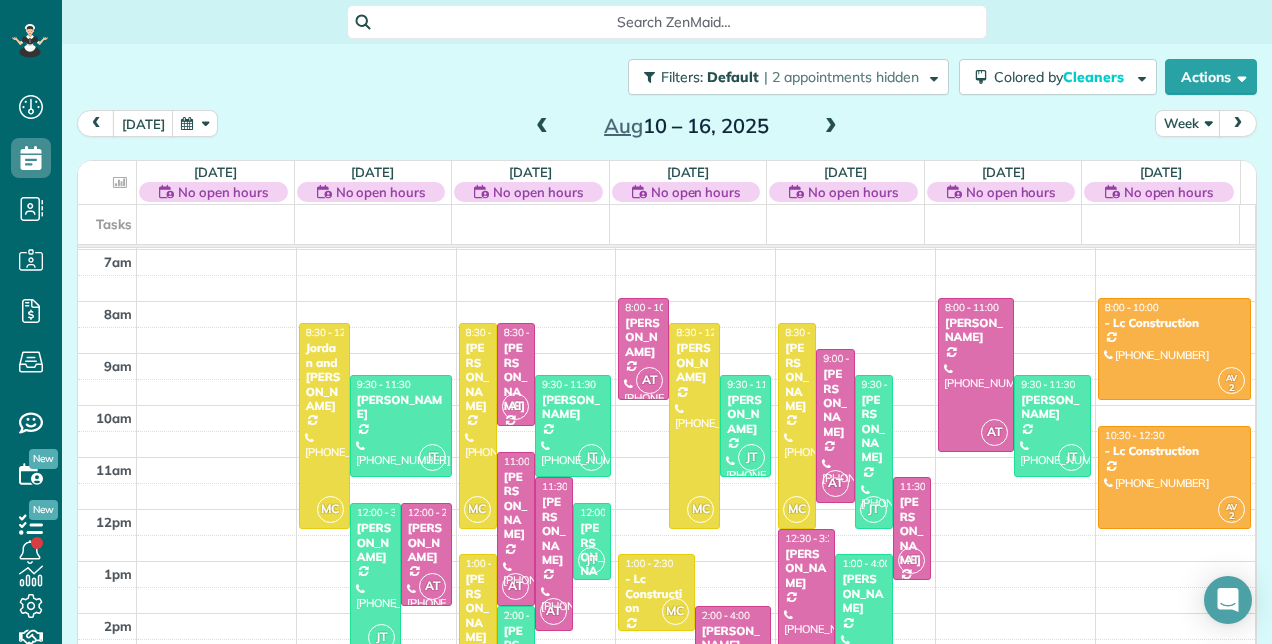 click at bounding box center [542, 127] 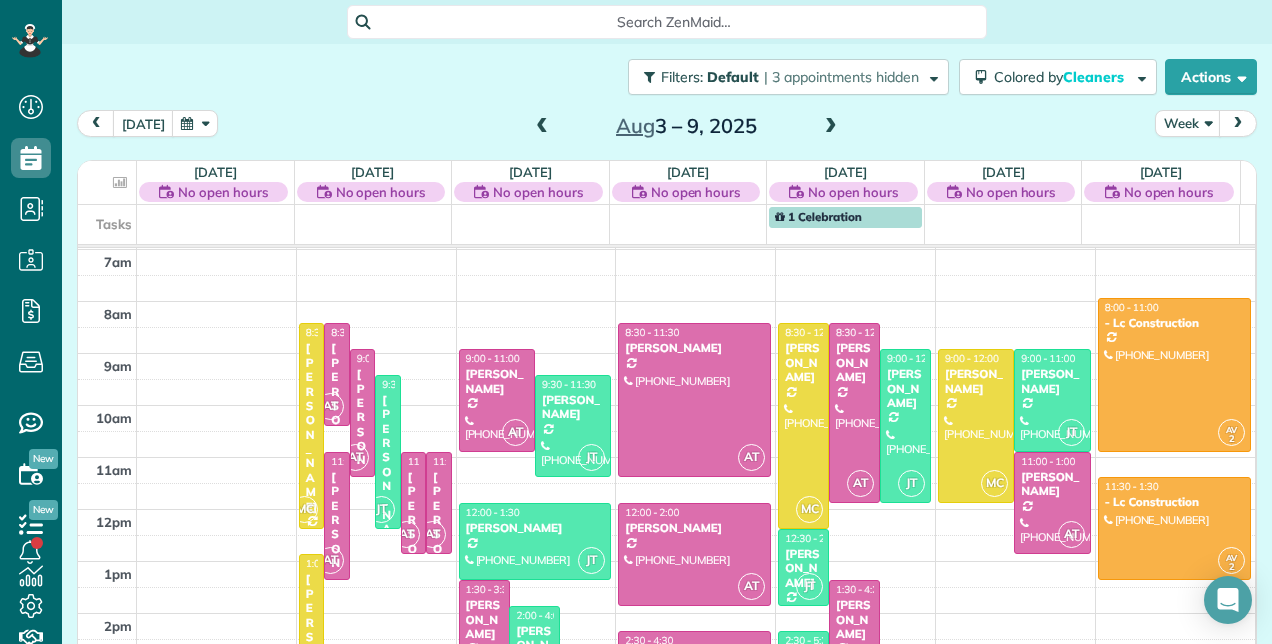 click at bounding box center [542, 127] 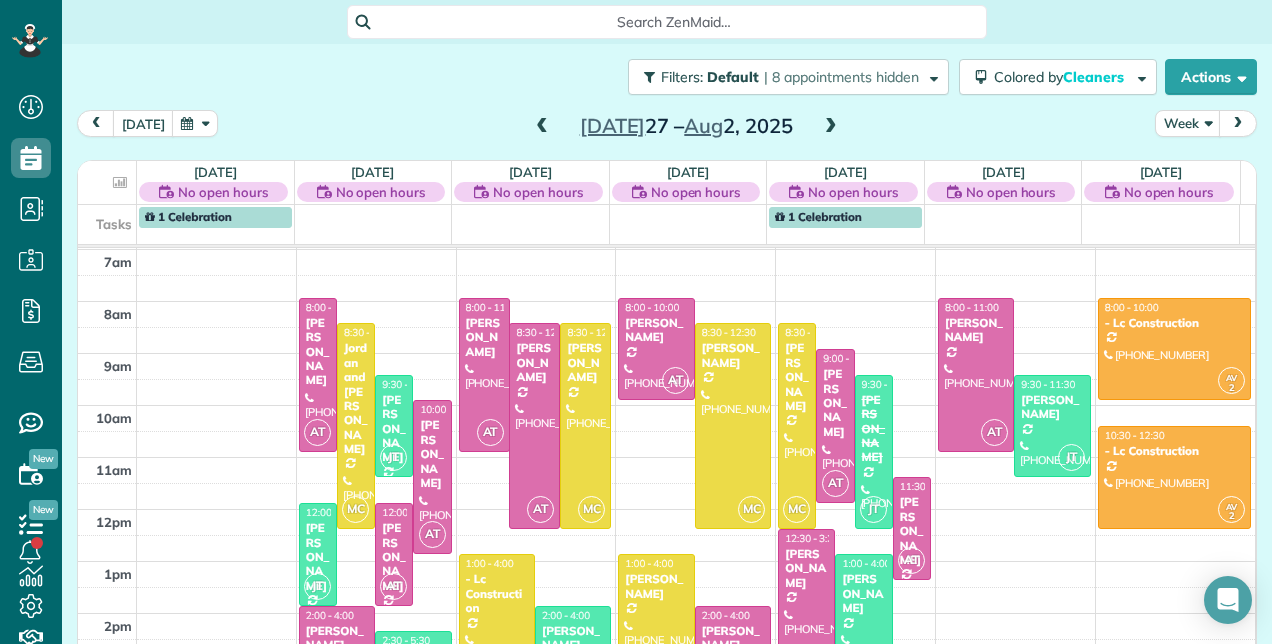 click at bounding box center [542, 127] 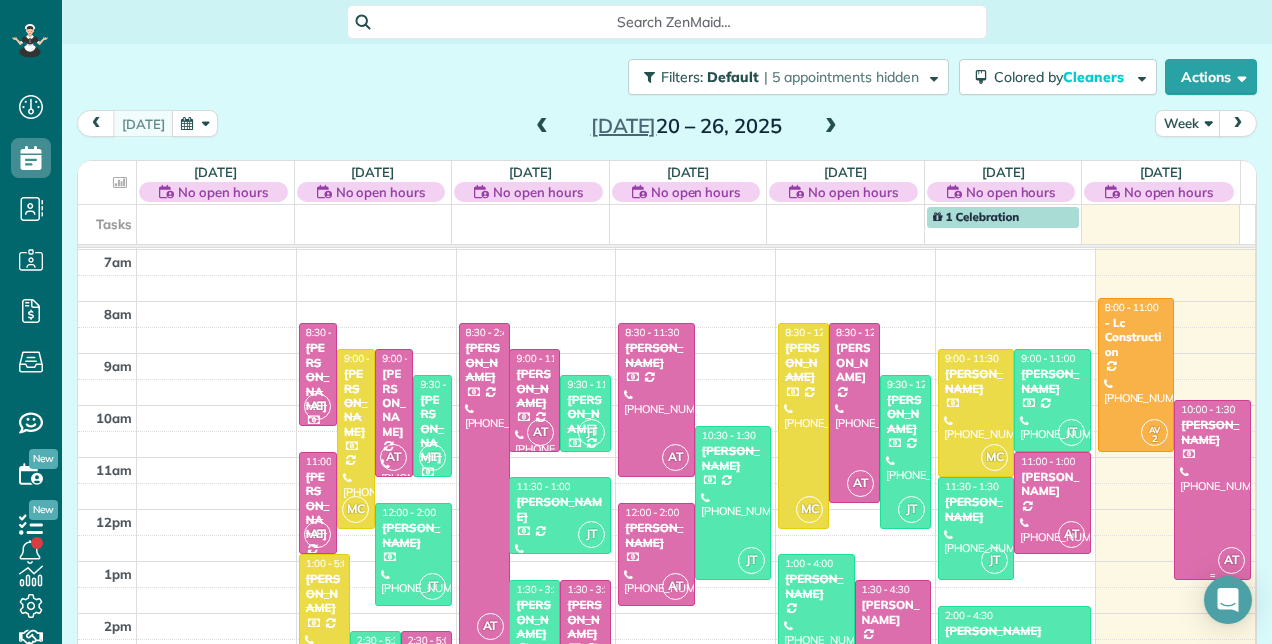 click on "[PERSON_NAME]" at bounding box center [1212, 432] 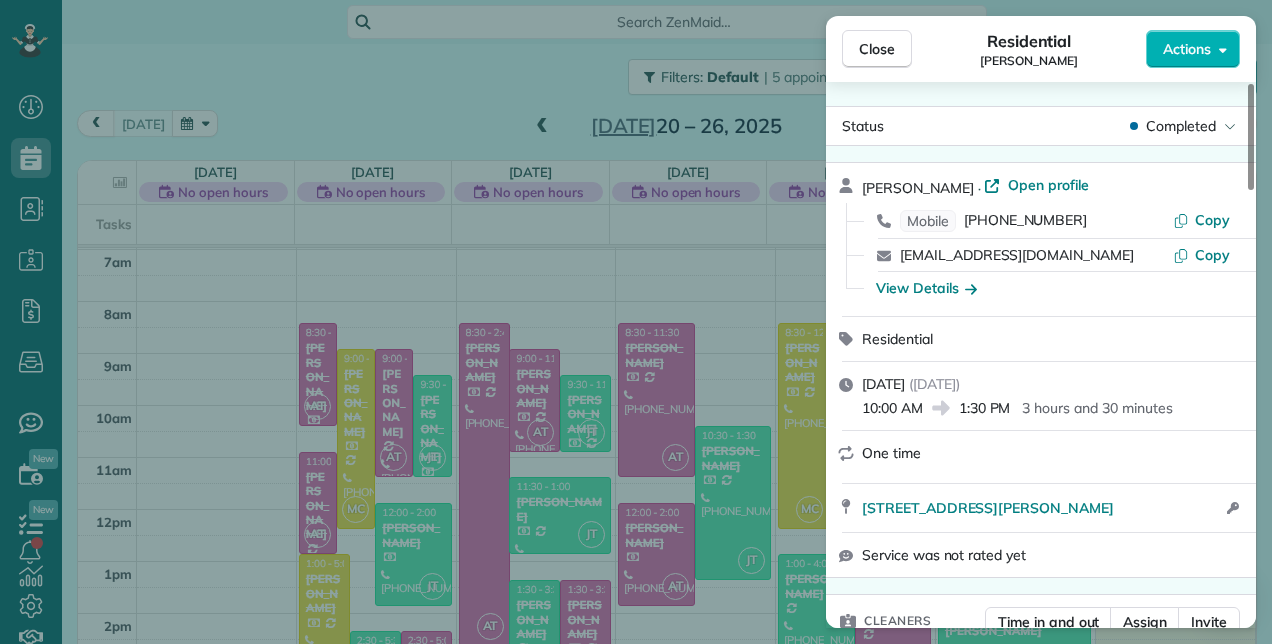 scroll, scrollTop: 500, scrollLeft: 0, axis: vertical 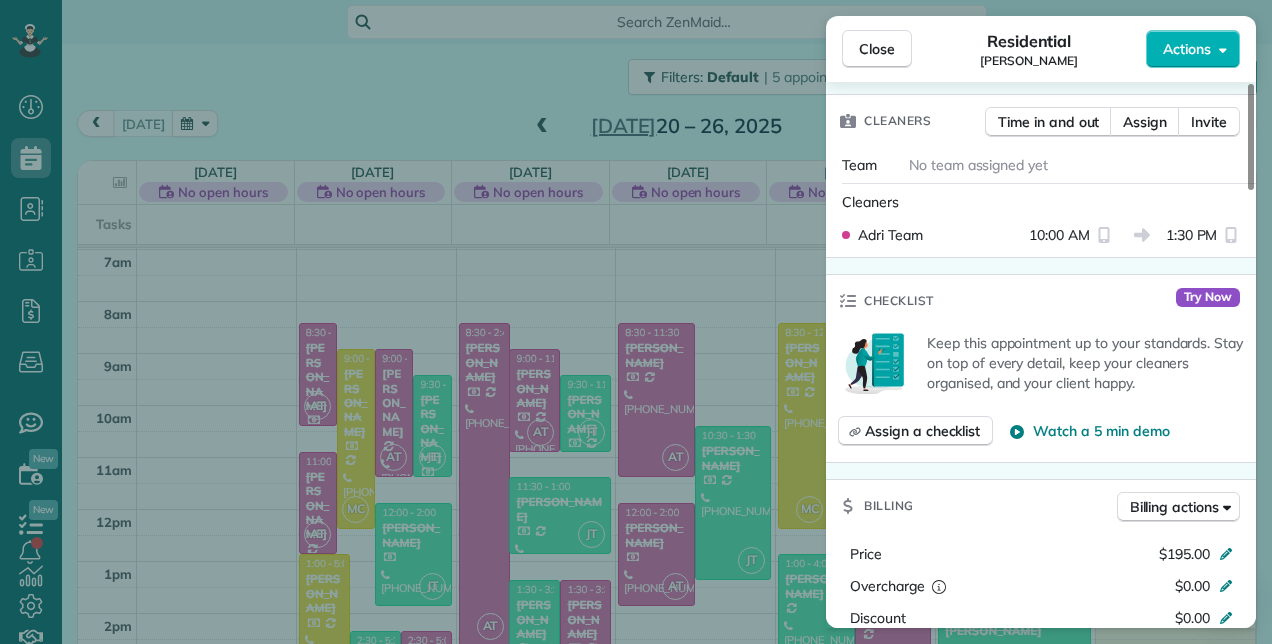 click on "Close Residential Stephanie Kaura Actions Status Completed Stephanie Kaura · Open profile Mobile (561) 909-5727 Copy stephaniekaura@gmail.com Copy View Details Residential Saturday, July 26, 2025 ( today ) 10:00 AM 1:30 PM 3 hours and 30 minutes One time 7247 via Leonardo Lake Worth fl 33467 Open access information Service was not rated yet Cleaners Time in and out Assign Invite Team No team assigned yet Cleaners Adri Team   10:00 AM 1:30 PM Checklist Try Now Keep this appointment up to your standards. Stay on top of every detail, keep your cleaners organised, and your client happy. Assign a checklist Watch a 5 min demo Billing Billing actions Price $195.00 Overcharge $0.00 Discount $0.00 Coupon discount - Primary tax - Secondary tax - Total appointment price $195.00 Tips collected New feature! $0.00 Paid Total including tip $195.00 Get paid online in no-time! Send an invoice and reward your cleaners with tips Charge customer credit card Appointment custom fields Construction clean up No Rental Prep No   1 0" at bounding box center (636, 322) 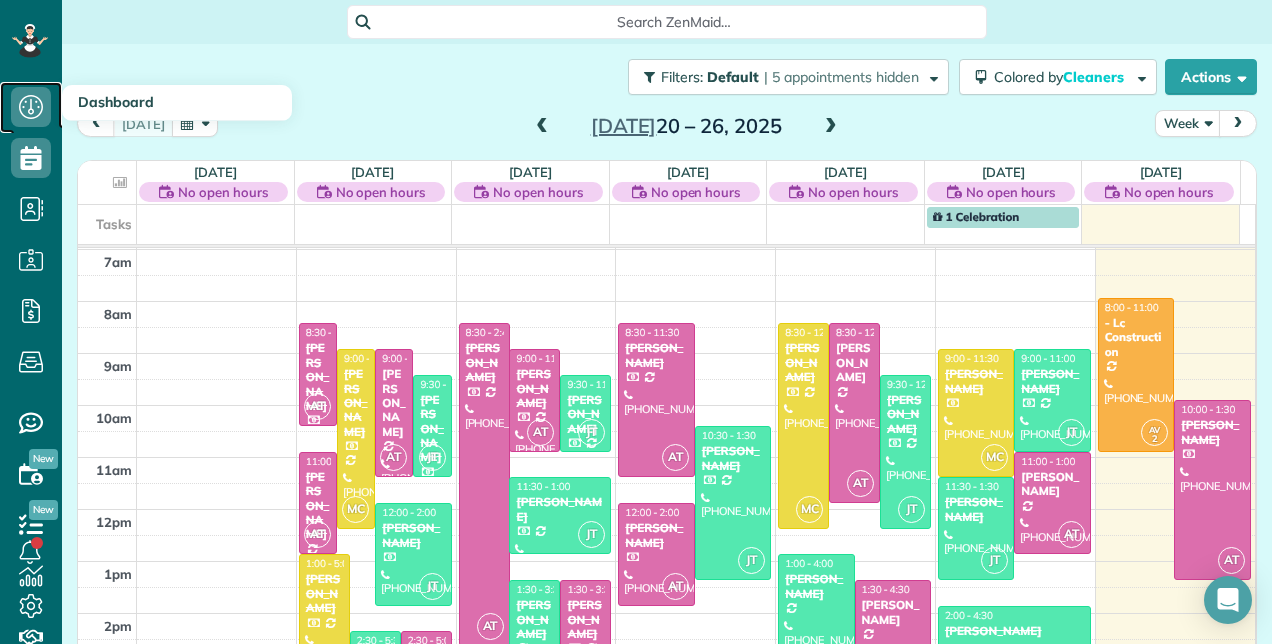 click 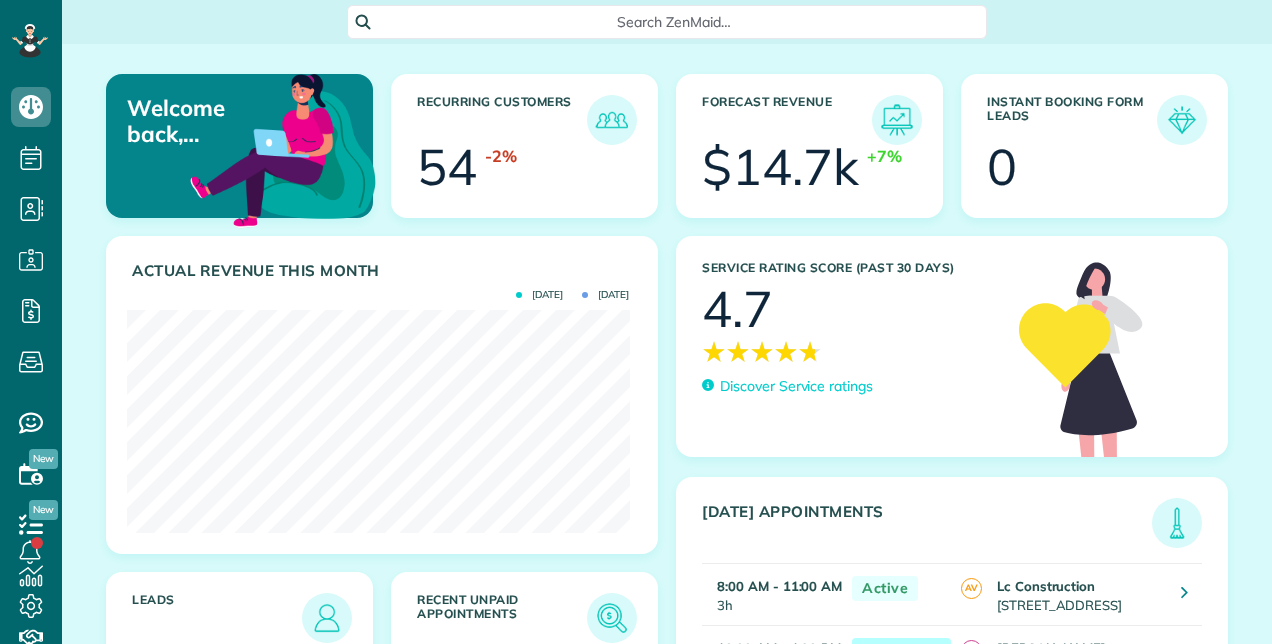 scroll, scrollTop: 0, scrollLeft: 0, axis: both 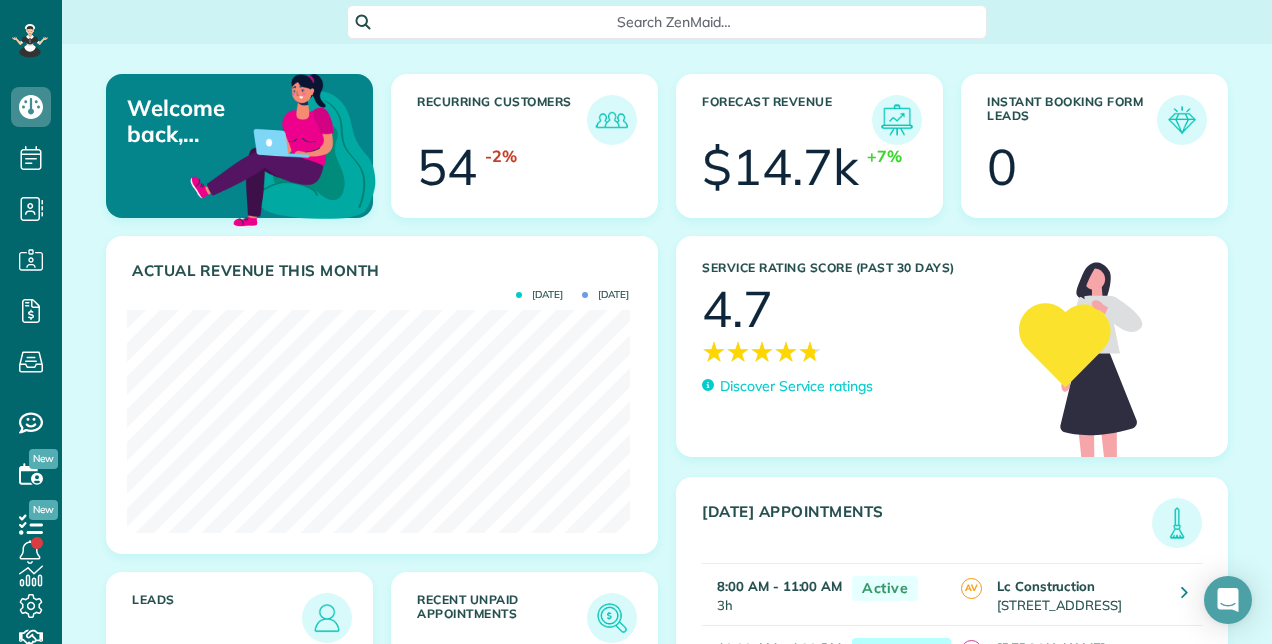click on "★" at bounding box center [810, 351] 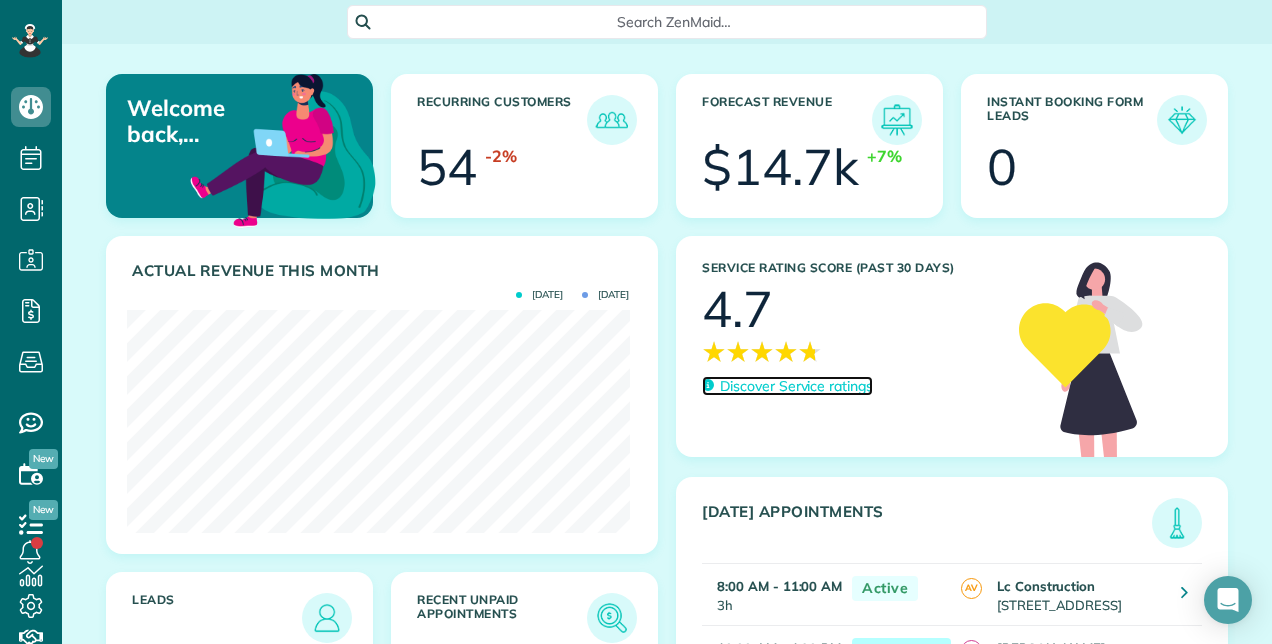 click on "Discover Service ratings" at bounding box center (796, 386) 